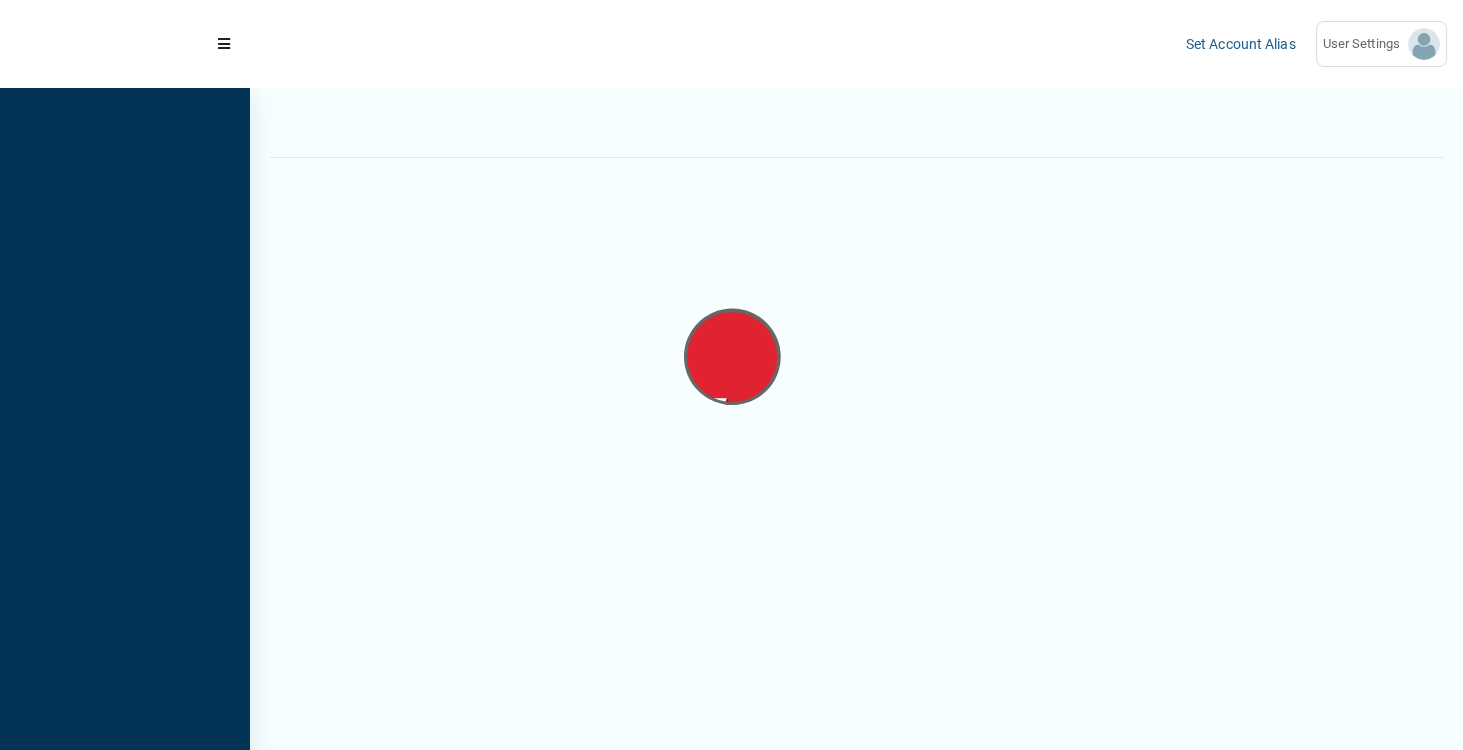 scroll, scrollTop: 0, scrollLeft: 0, axis: both 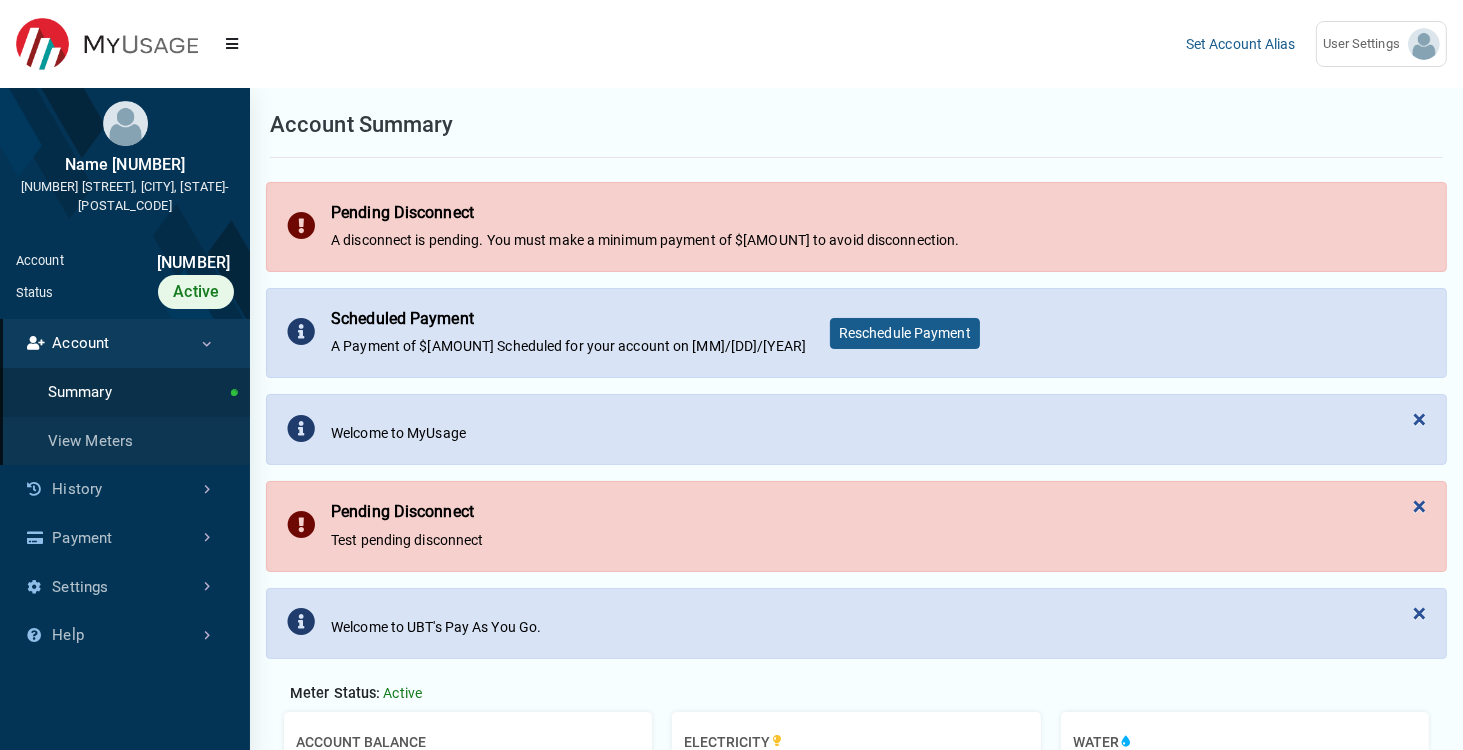 click at bounding box center [710, 44] 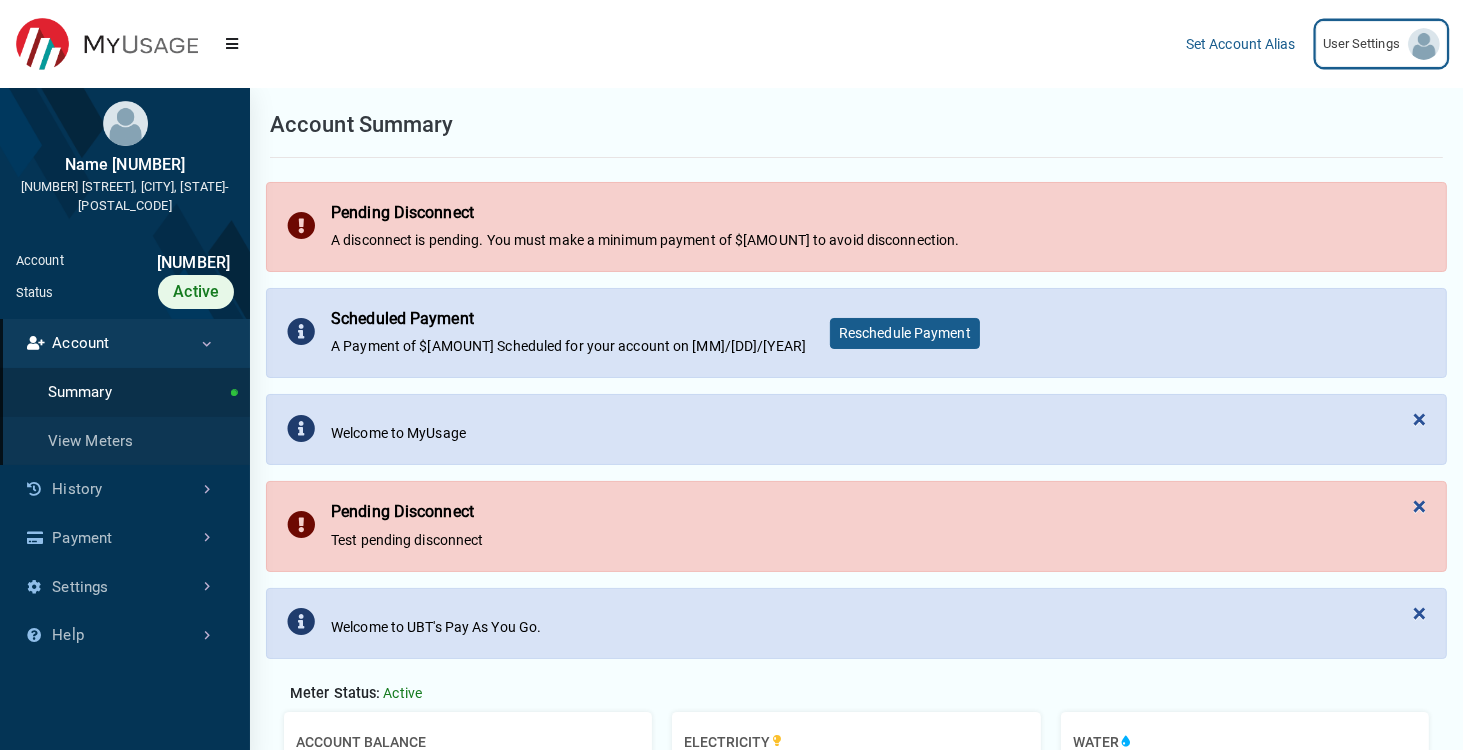 click on "User Settings" at bounding box center [1381, 44] 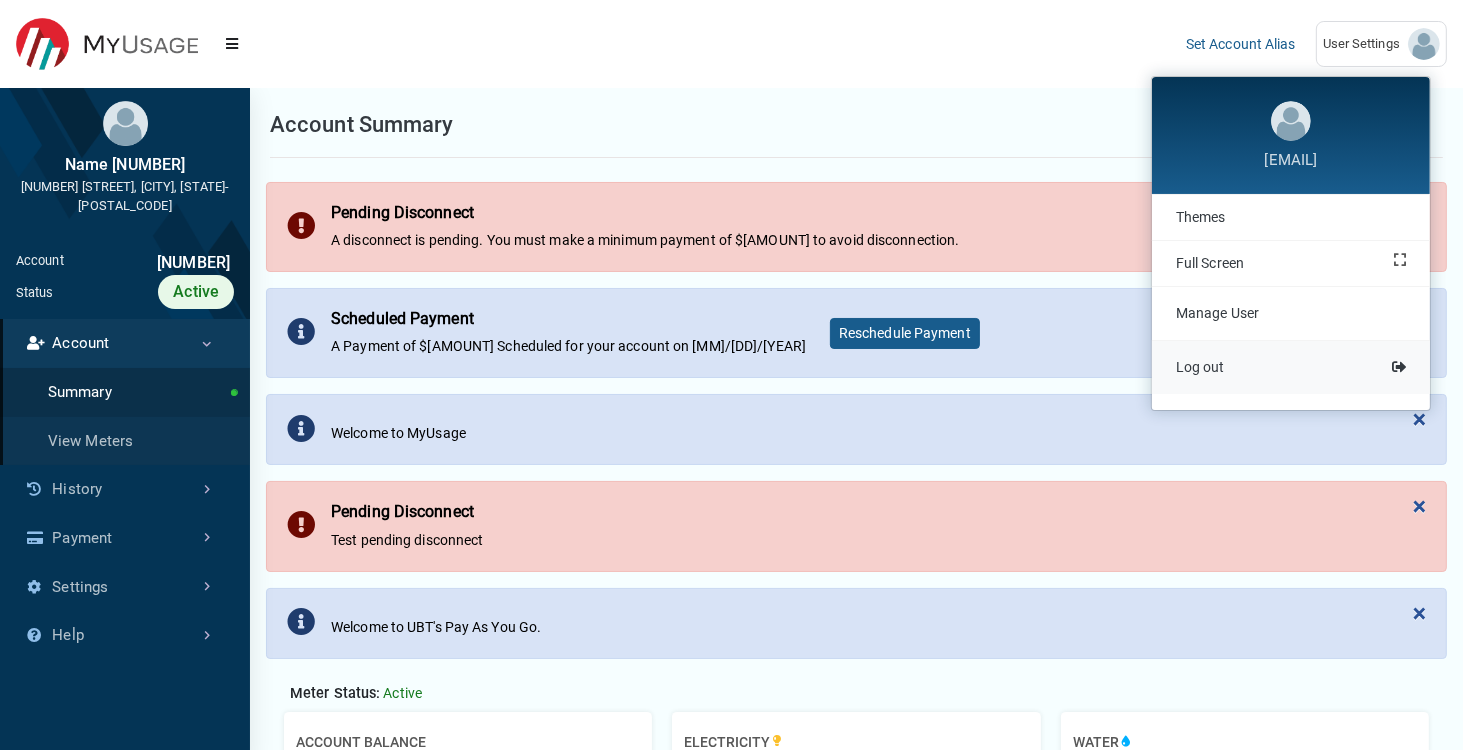 click on "Log out" at bounding box center (1291, 367) 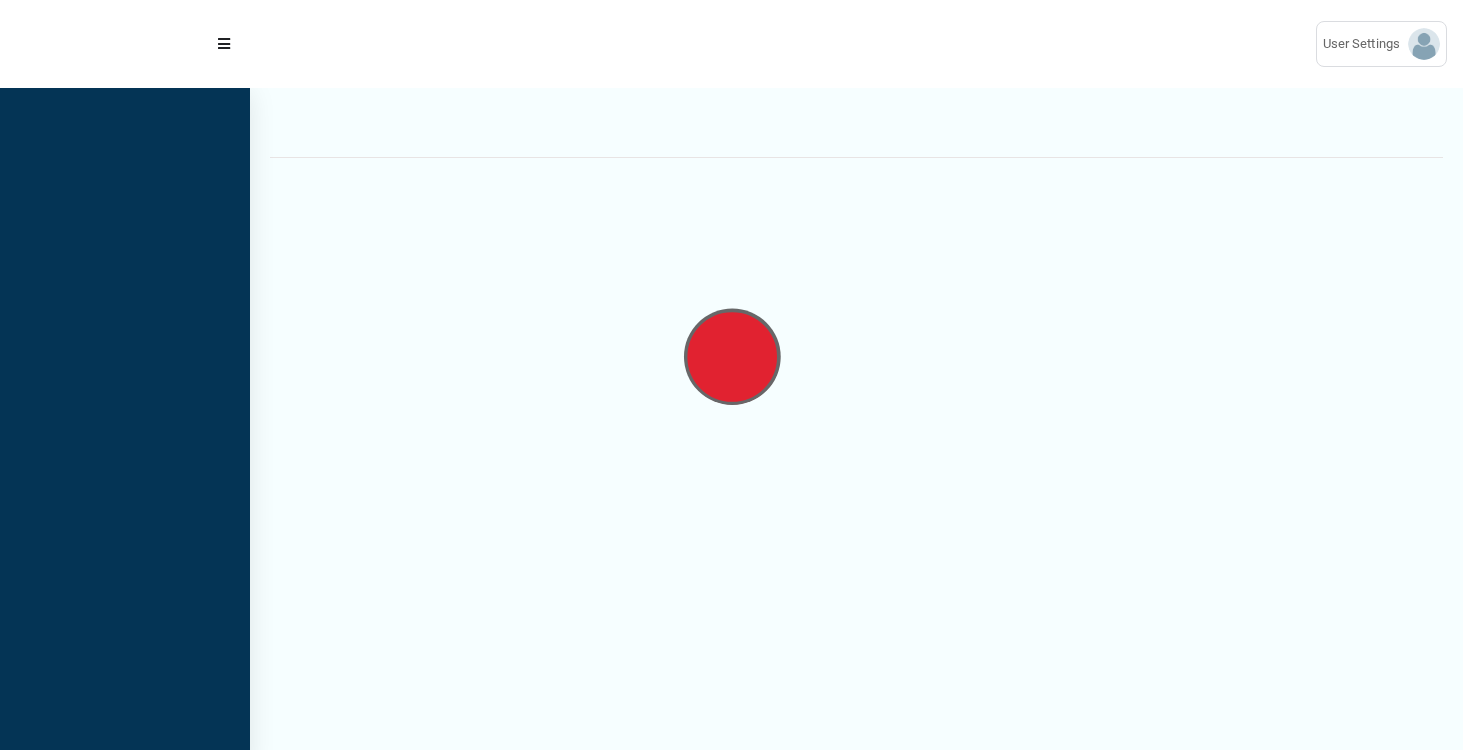 scroll, scrollTop: 0, scrollLeft: 0, axis: both 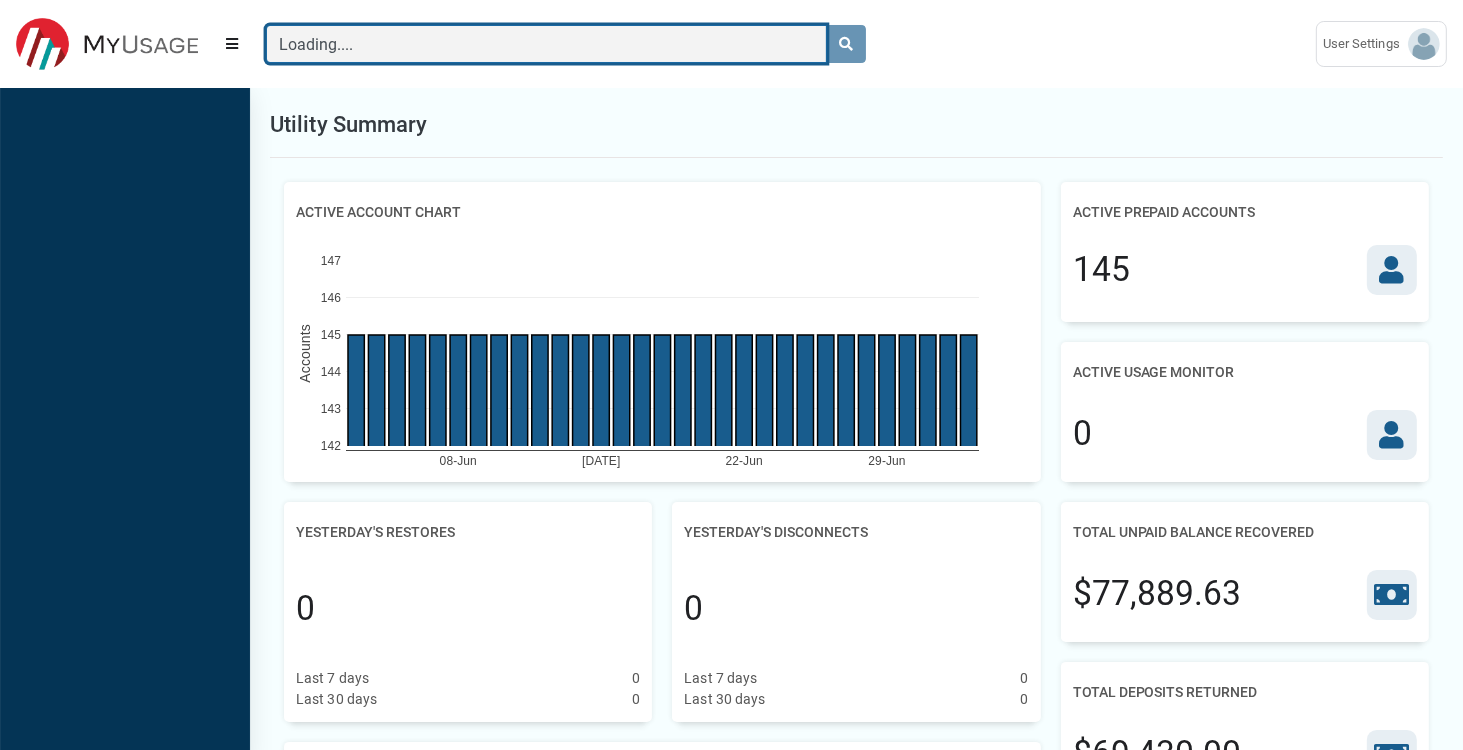 click on "Loading...." at bounding box center [546, 44] 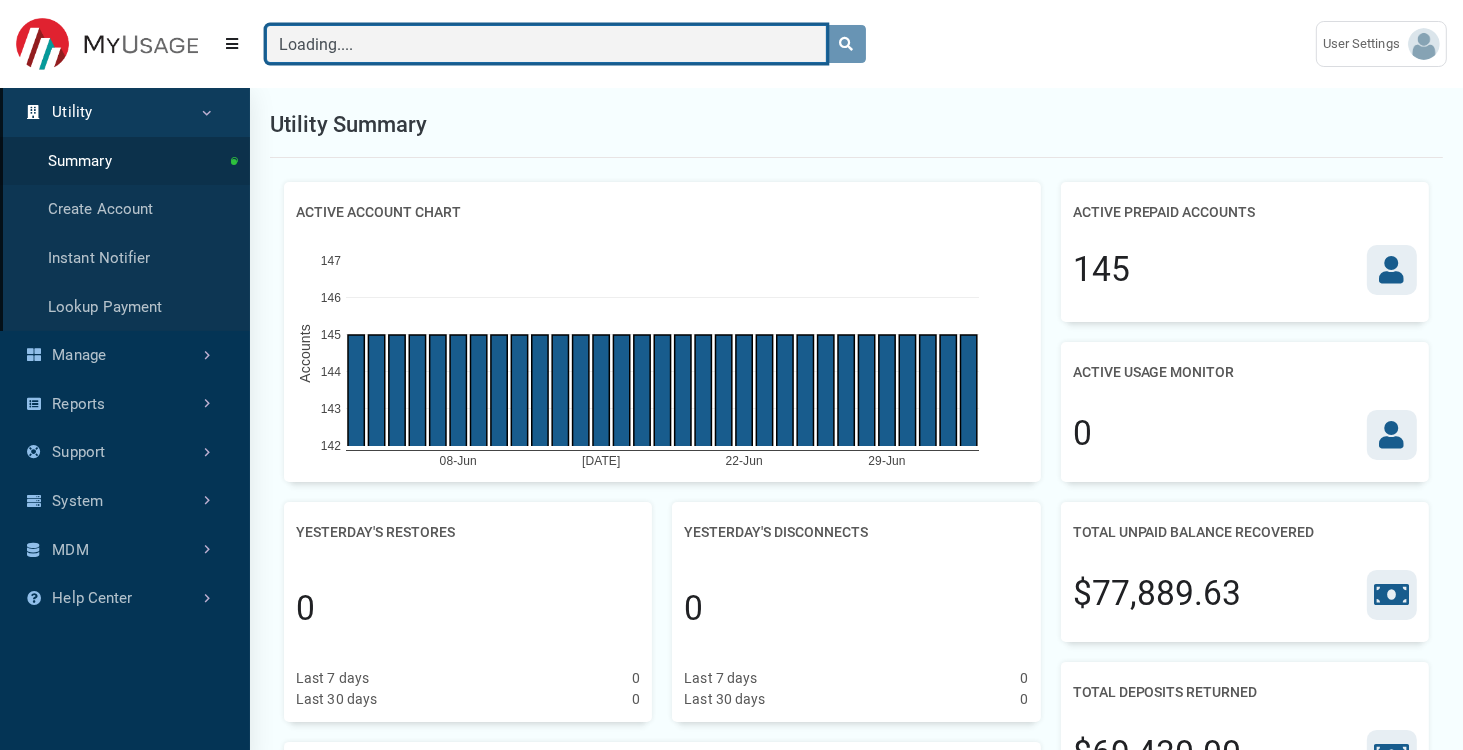 paste 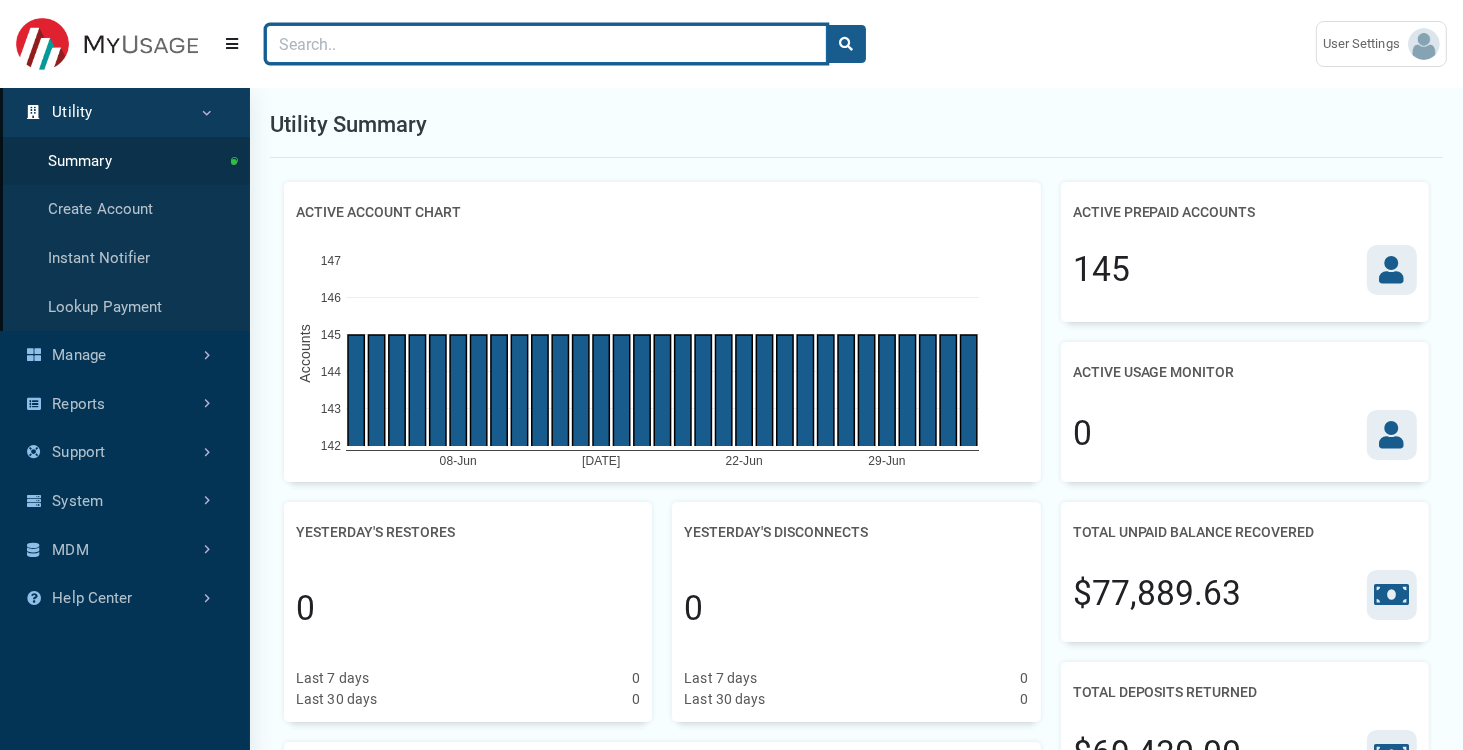 paste on "[NUMBER]" 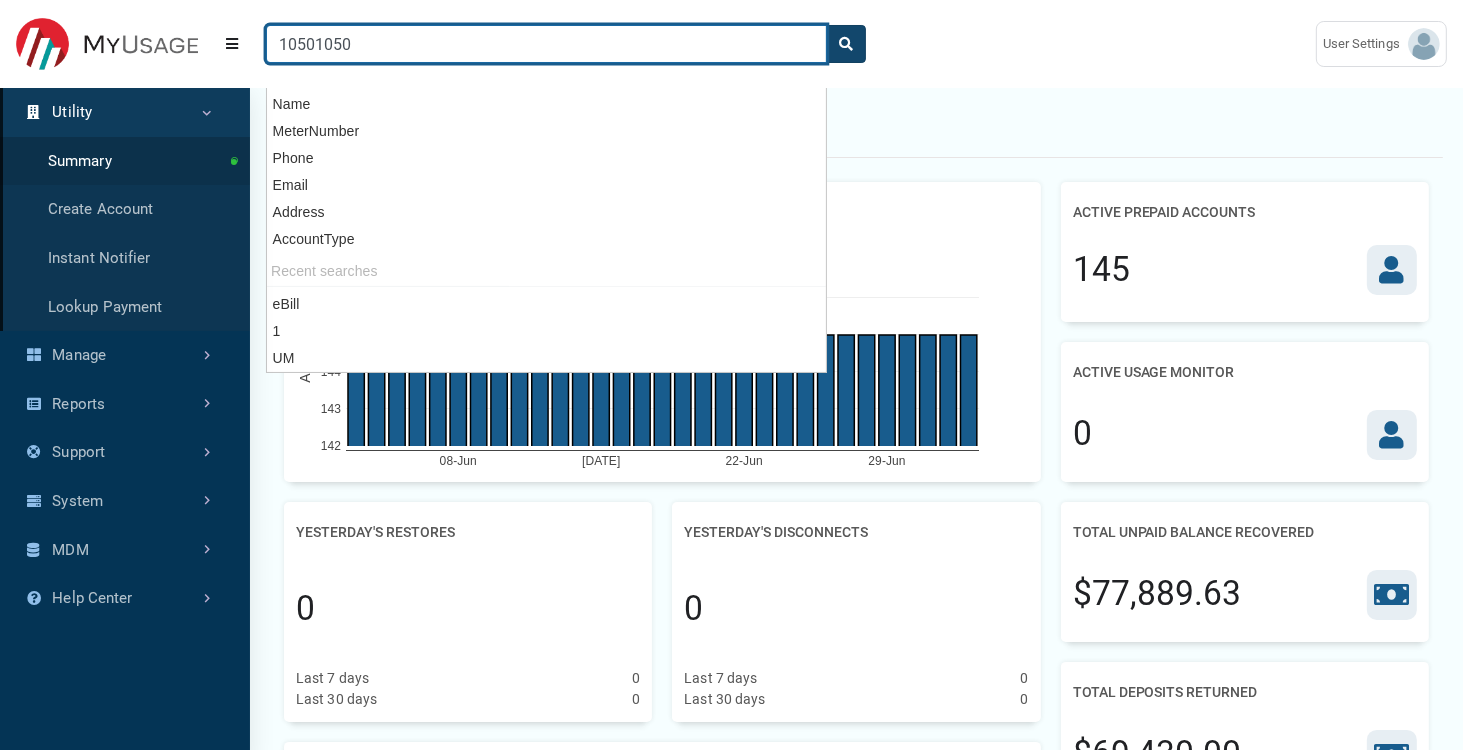 type on "[NUMBER]" 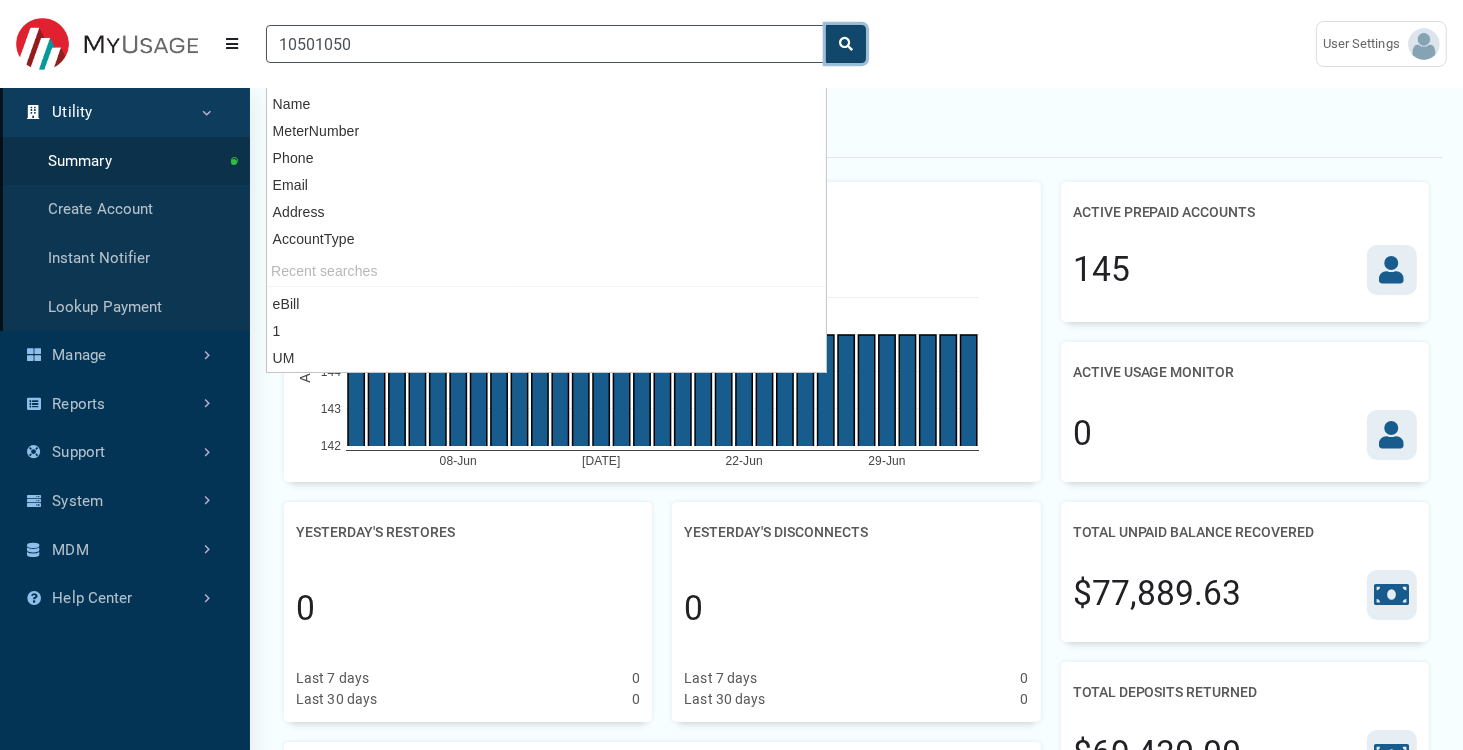click at bounding box center [846, 44] 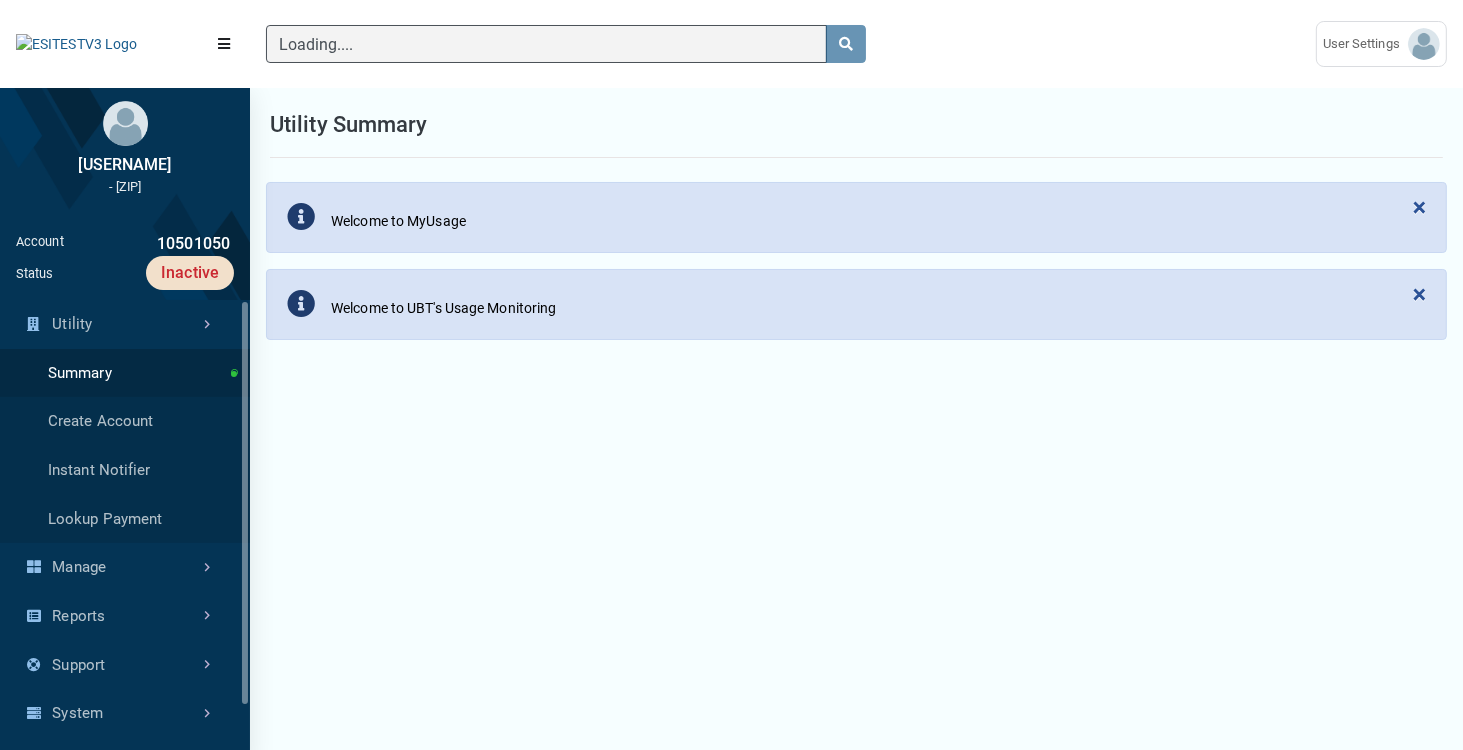 scroll, scrollTop: 466, scrollLeft: 249, axis: both 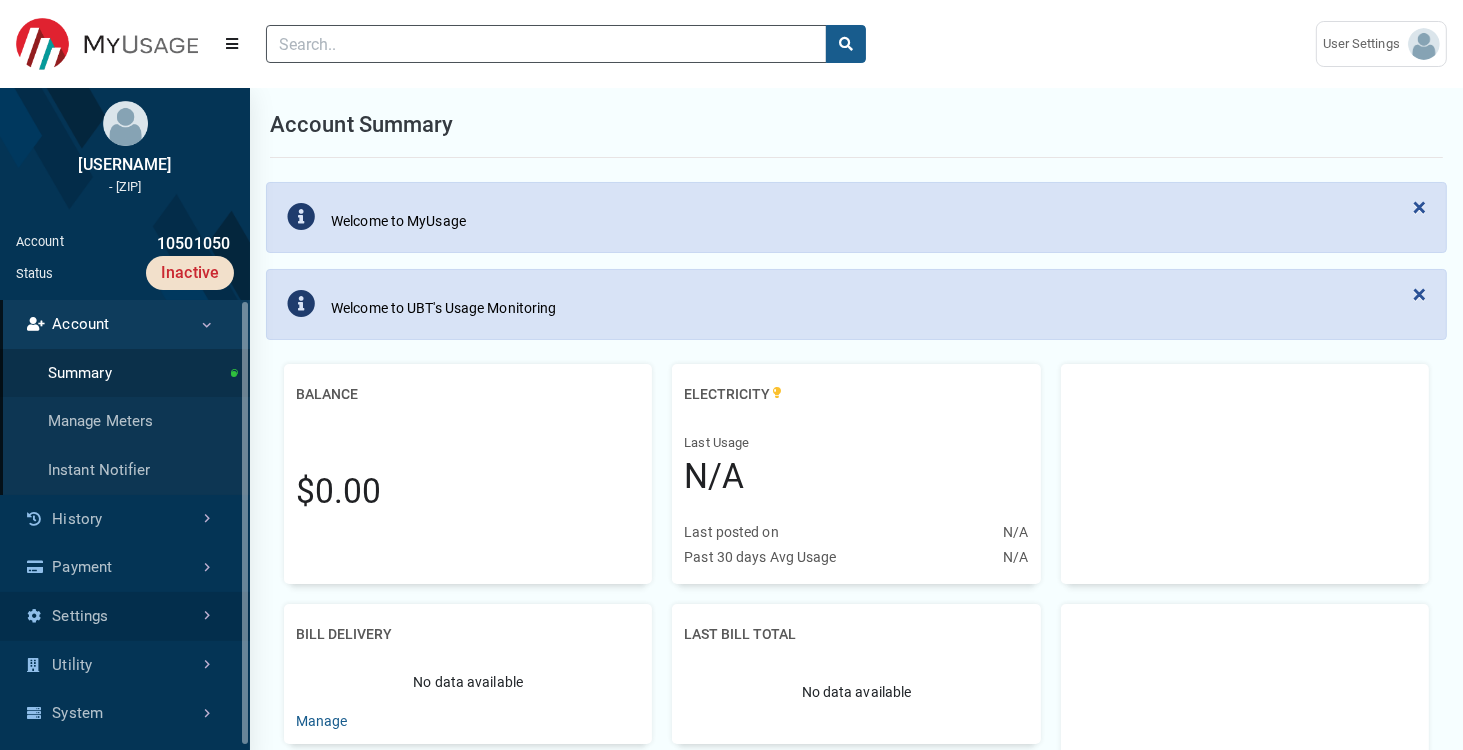 click on "Settings" at bounding box center (125, 616) 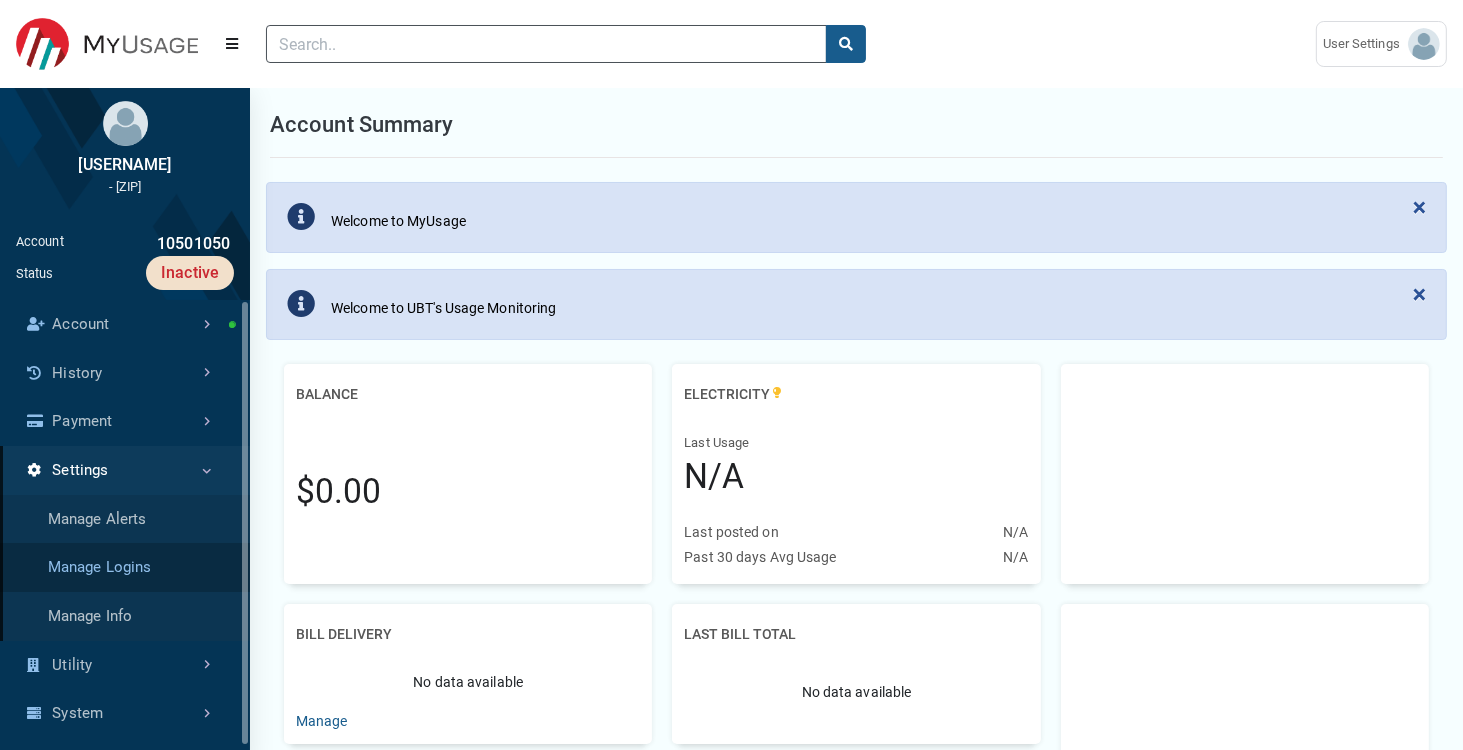 click on "Manage Logins" at bounding box center [125, 567] 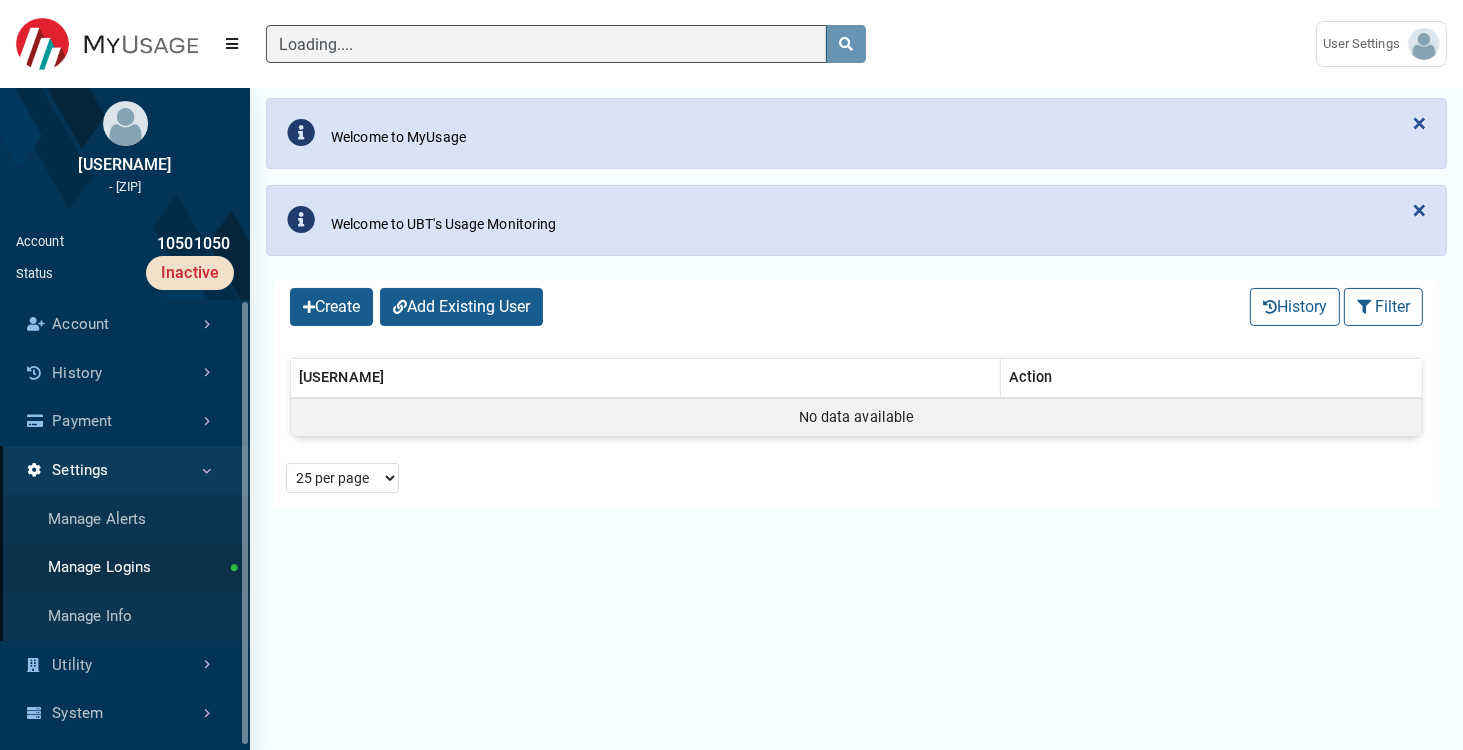 scroll, scrollTop: 120, scrollLeft: 0, axis: vertical 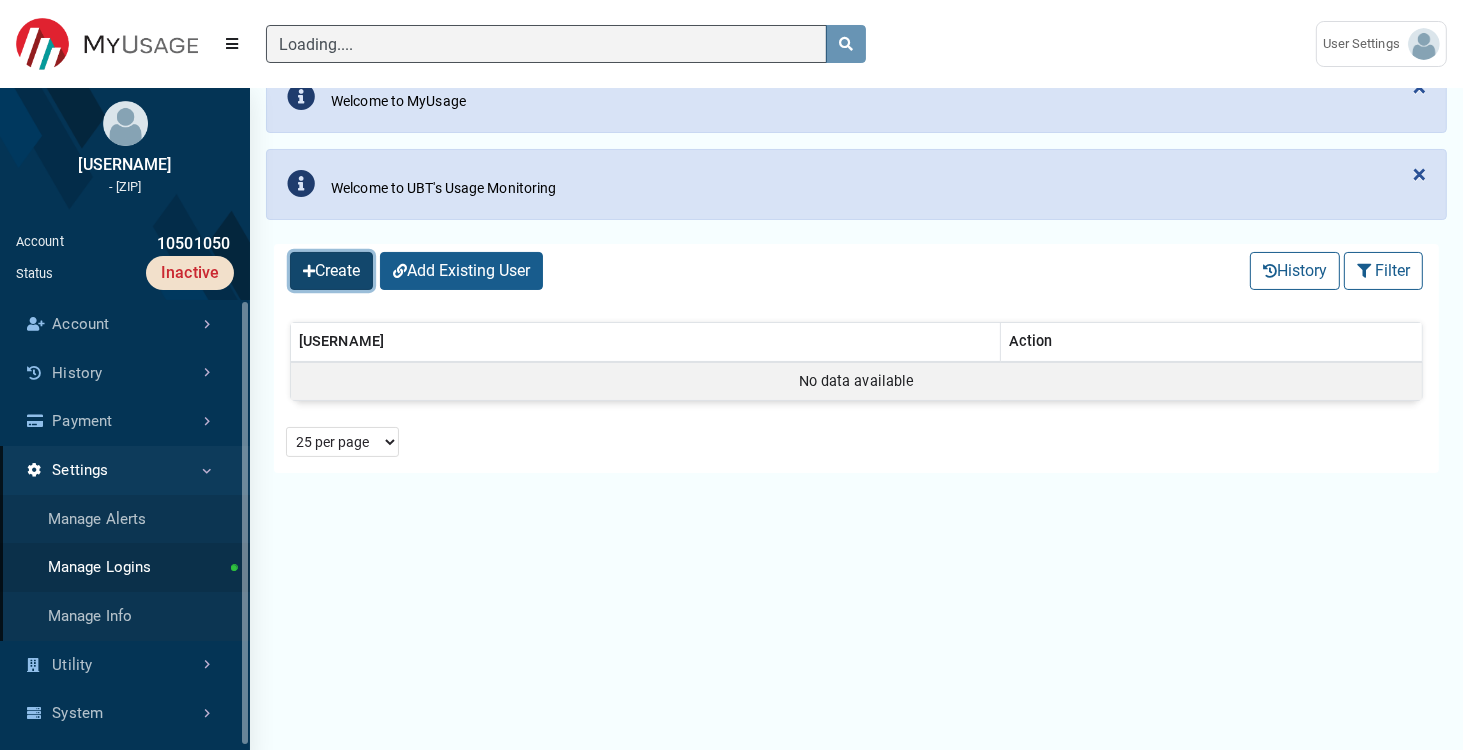 click on "Create" at bounding box center [331, 271] 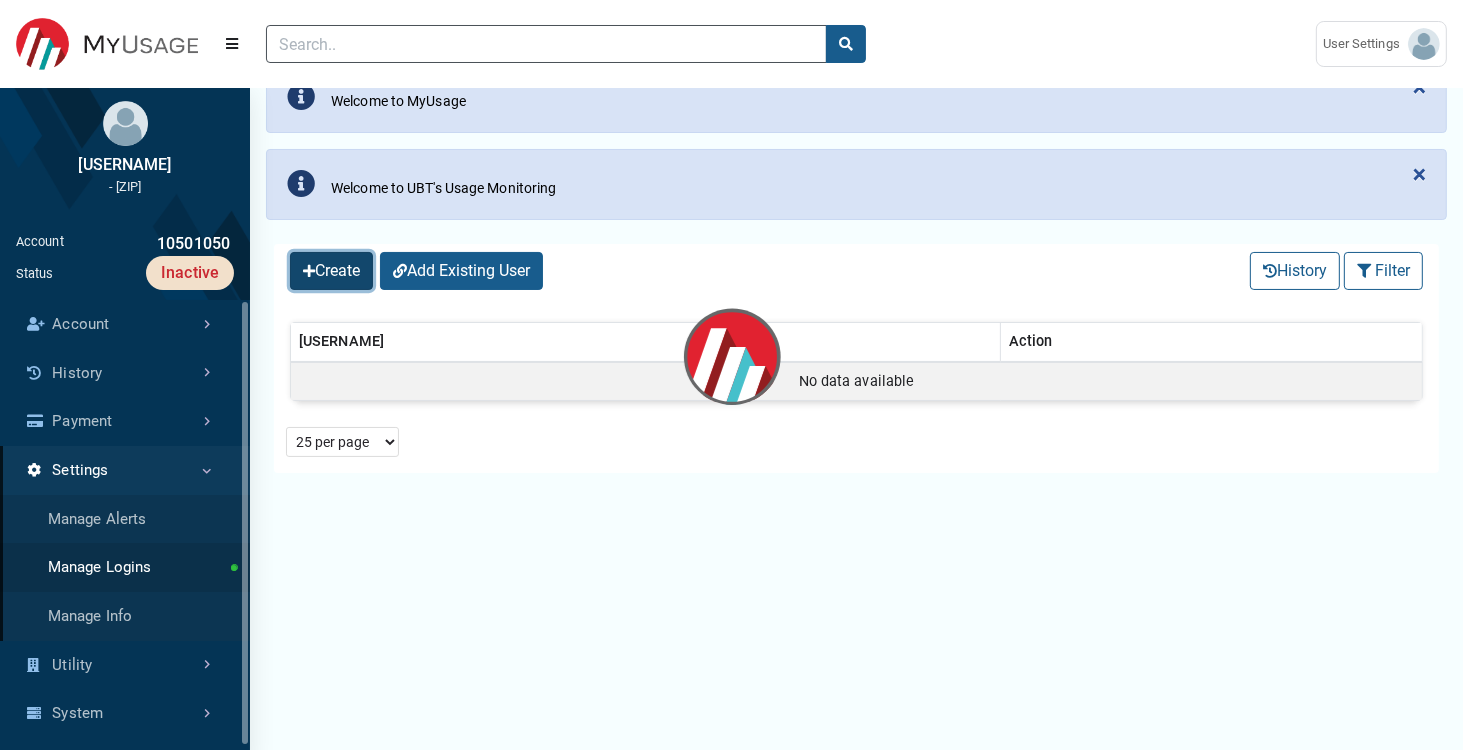 scroll, scrollTop: 0, scrollLeft: 0, axis: both 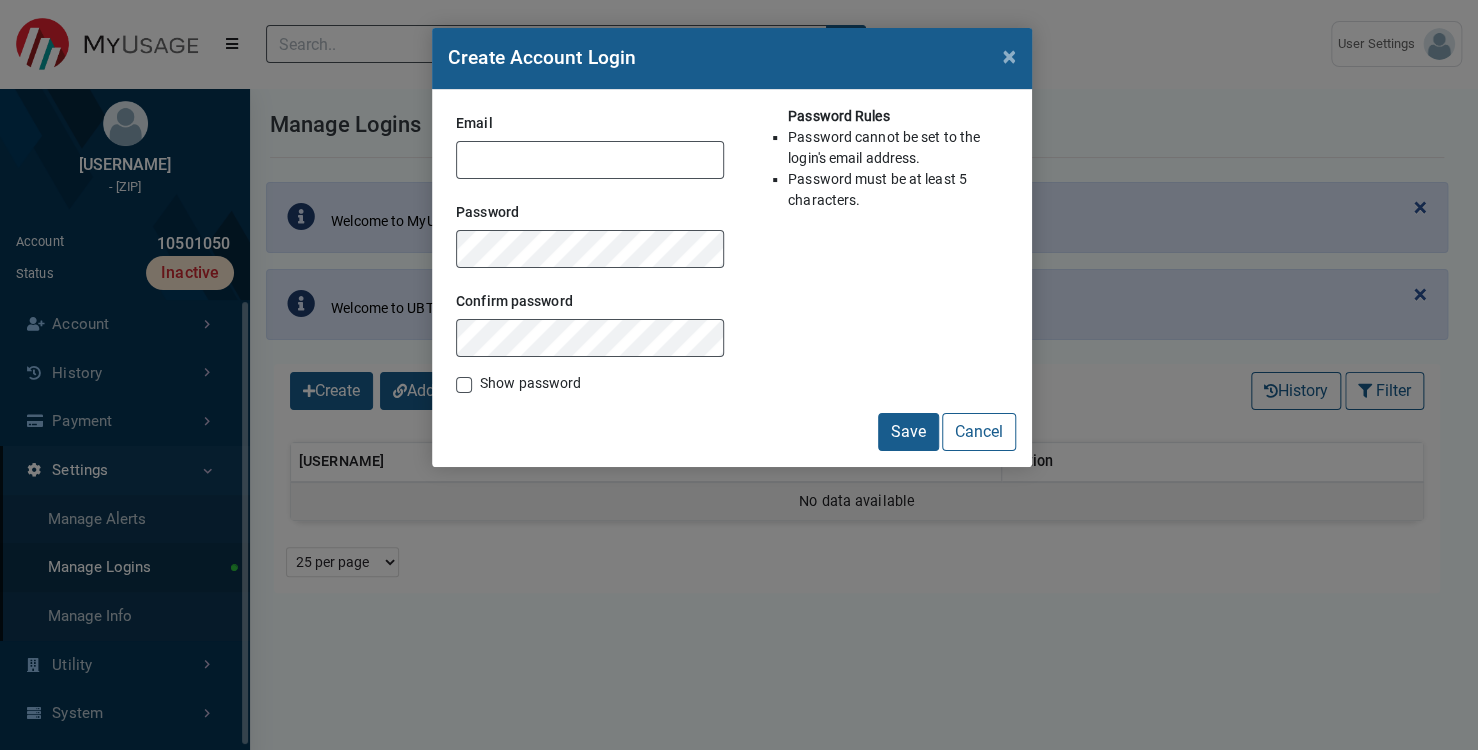 click on "Show password" at bounding box center (530, 383) 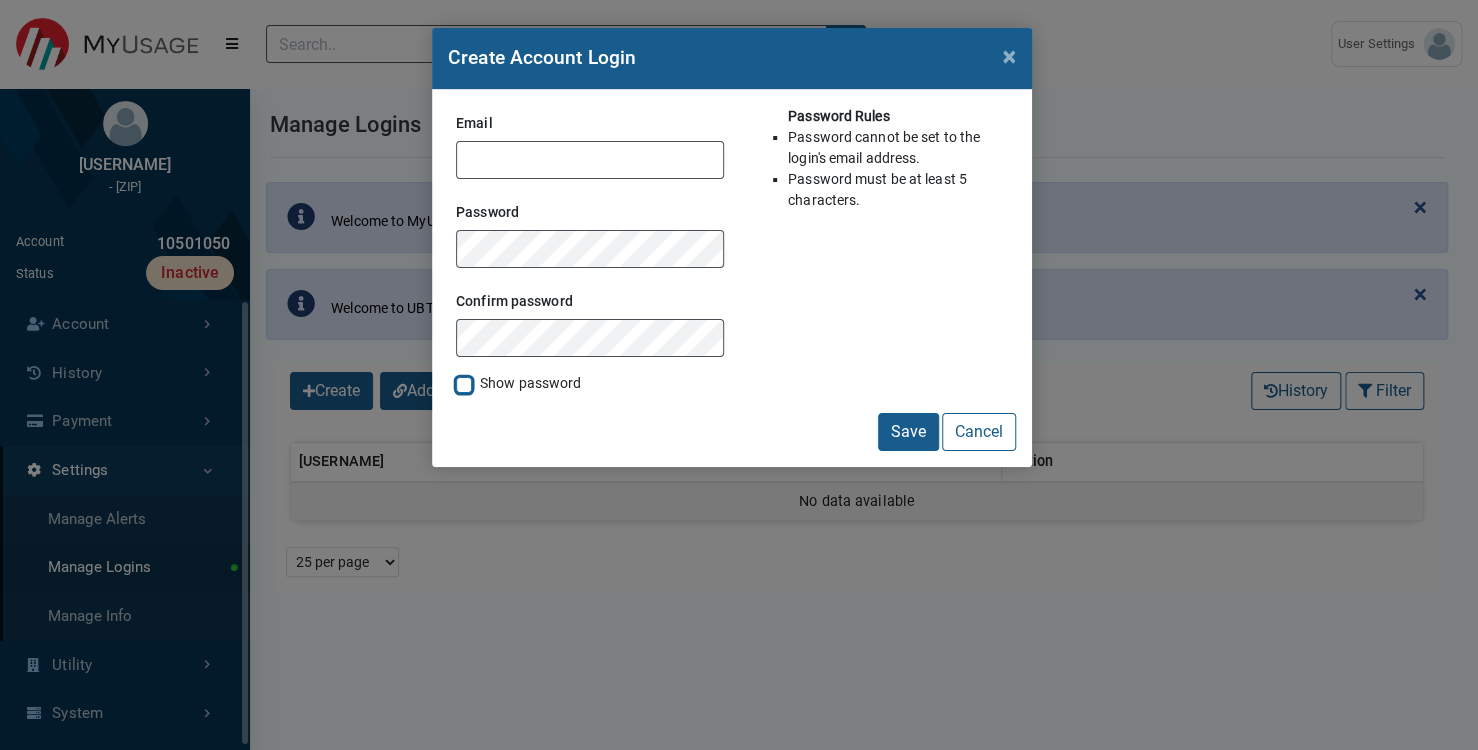 click on "Show password" at bounding box center [464, 383] 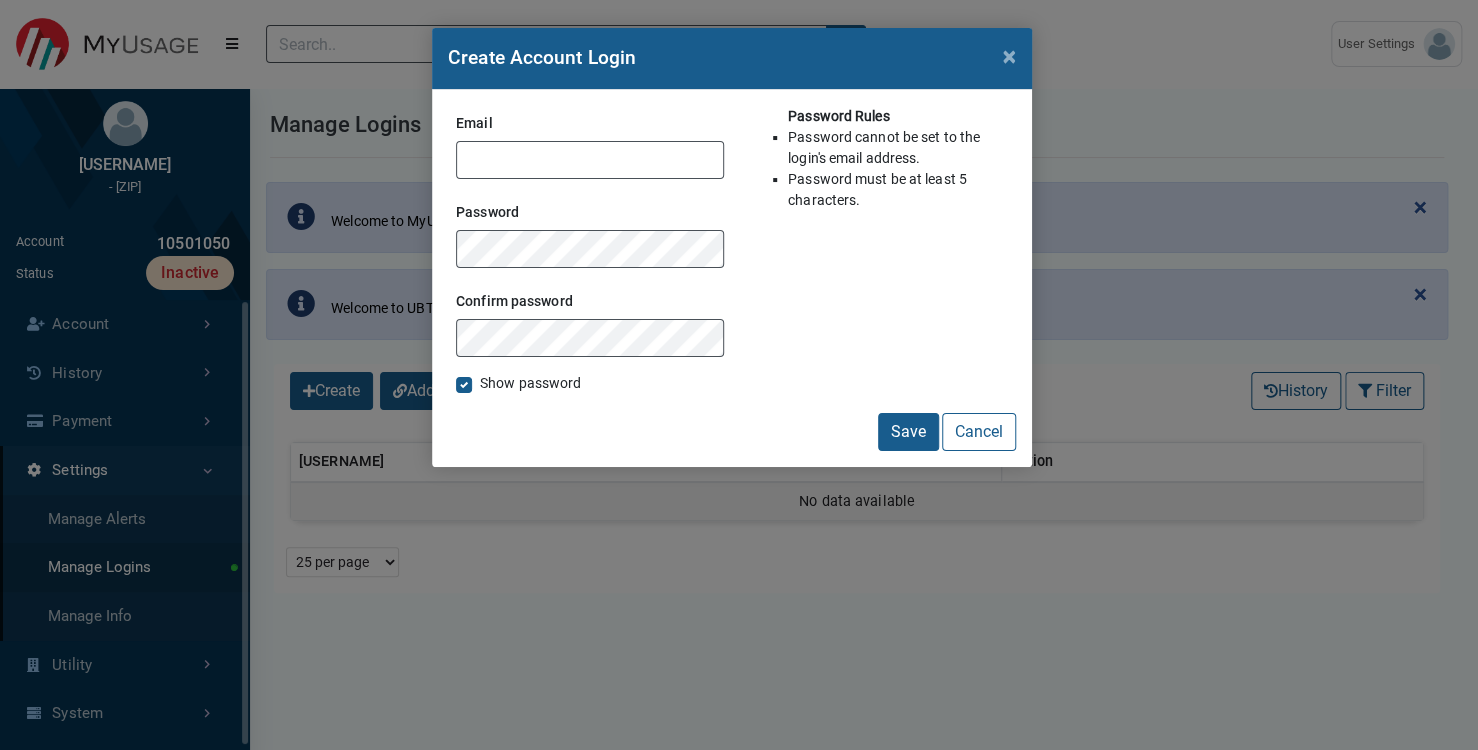click on "Email" at bounding box center [590, 142] 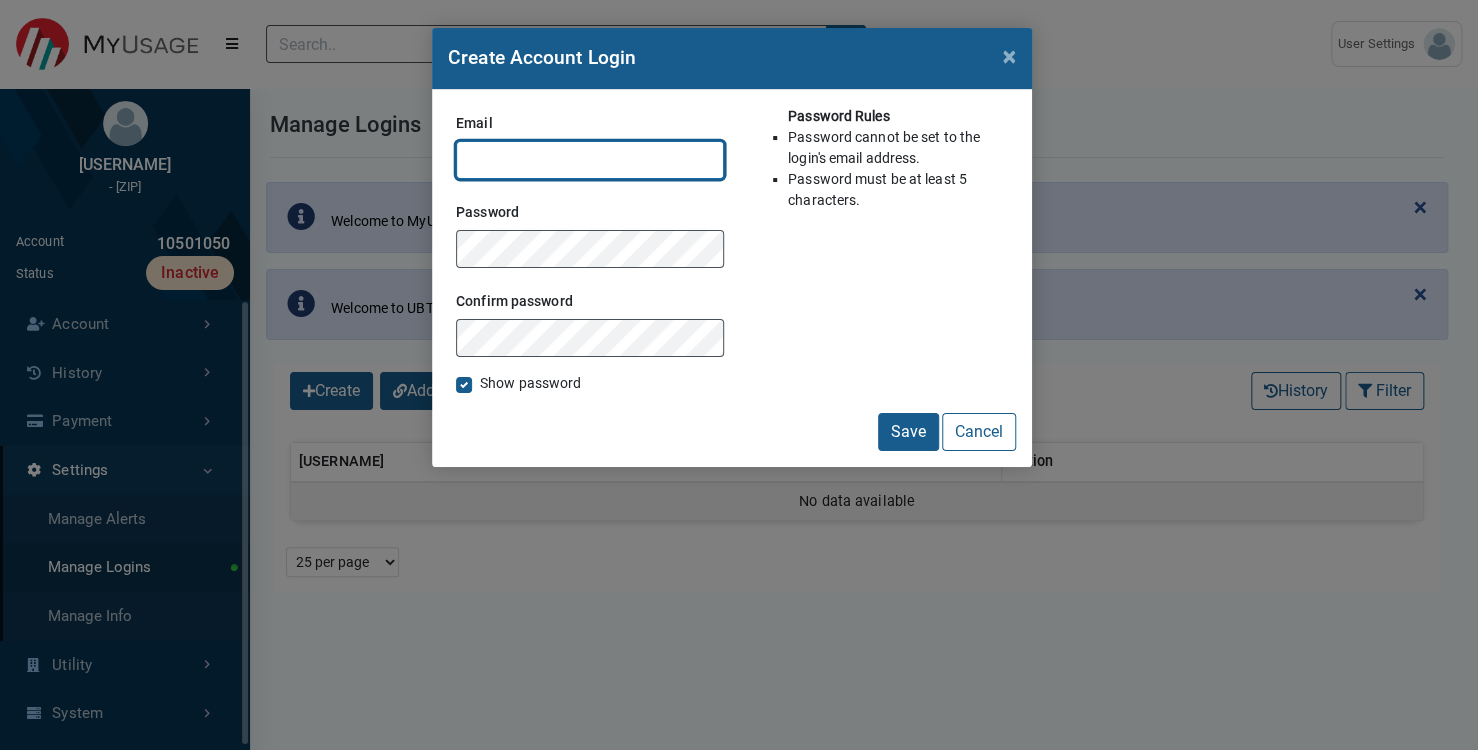 click on "Email" at bounding box center [590, 160] 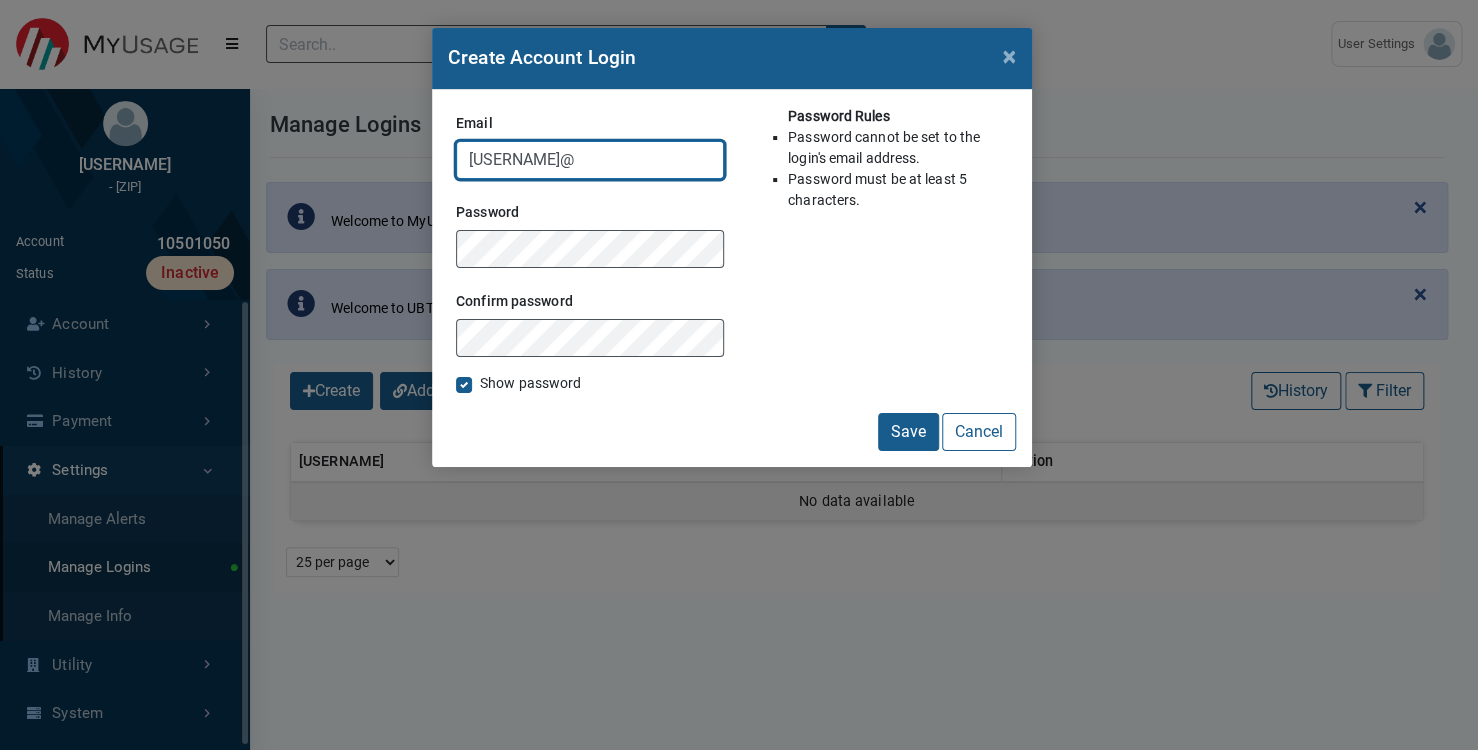 type on "[EMAIL]" 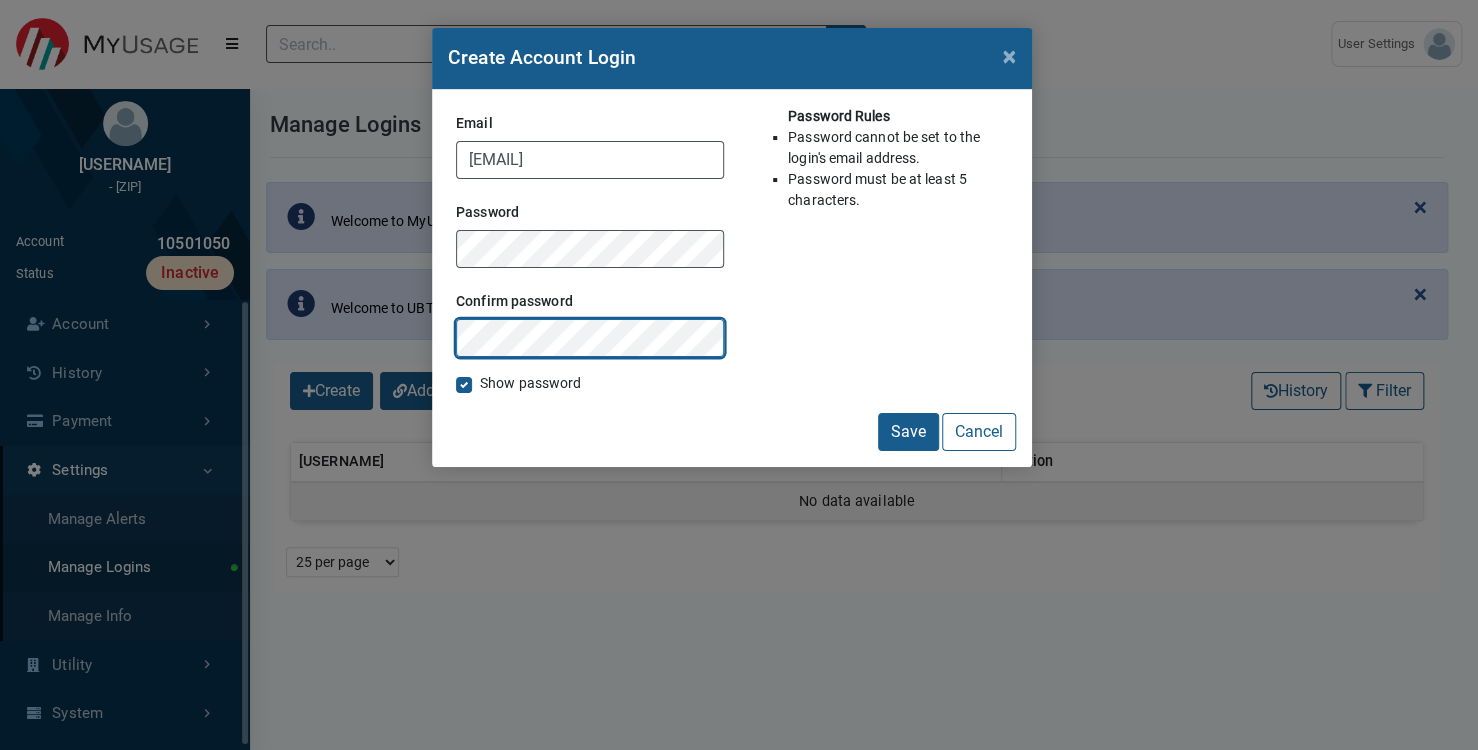 click on "Save" at bounding box center [908, 432] 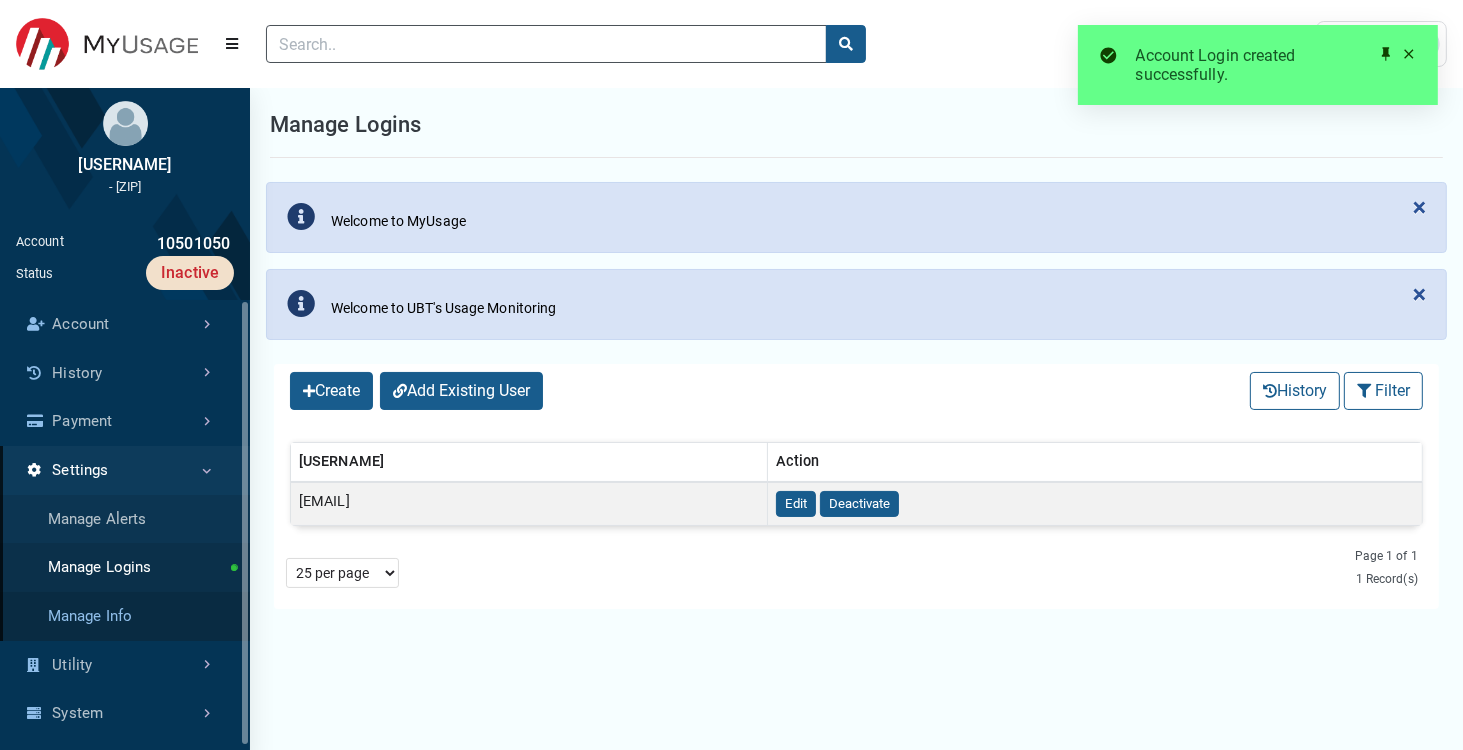 click on "Manage Info" at bounding box center [125, 616] 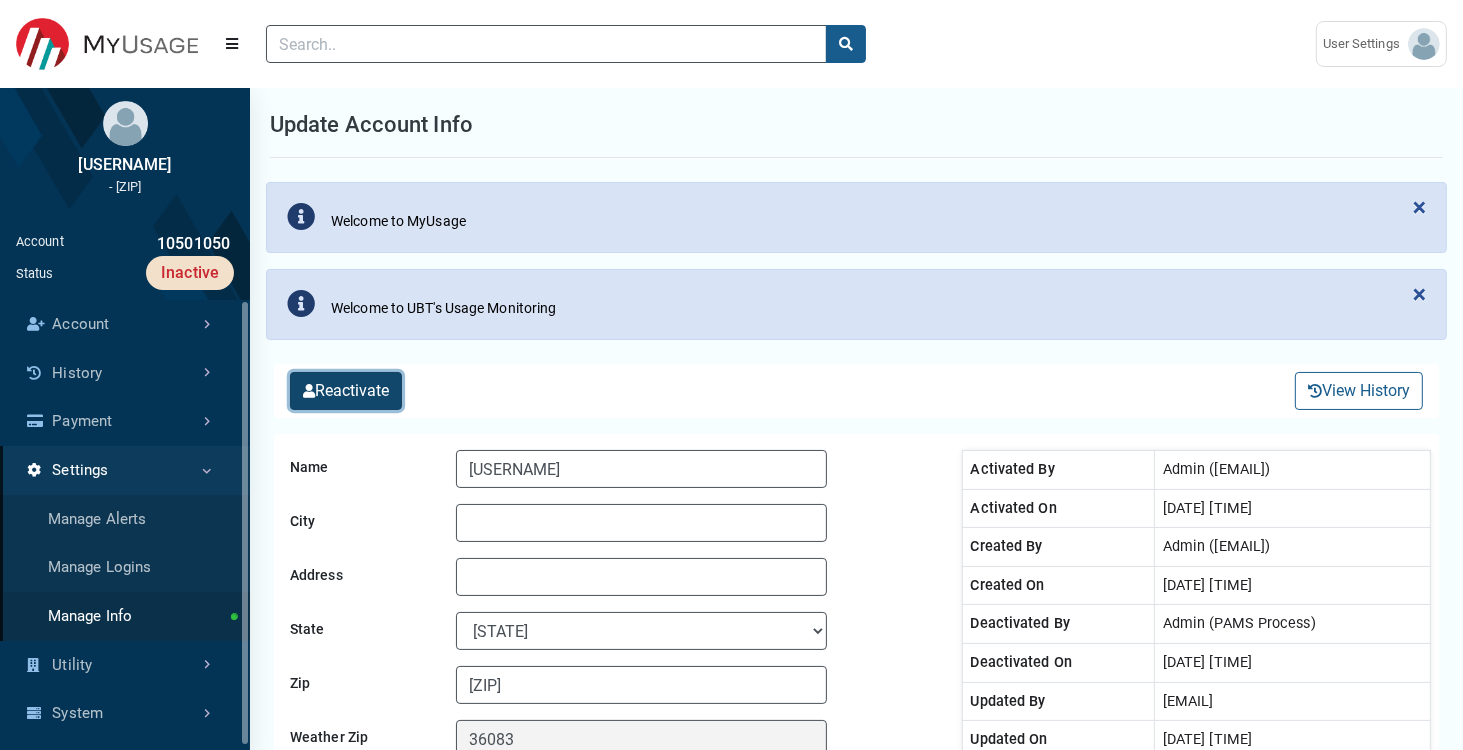 click on "Reactivate" at bounding box center [346, 391] 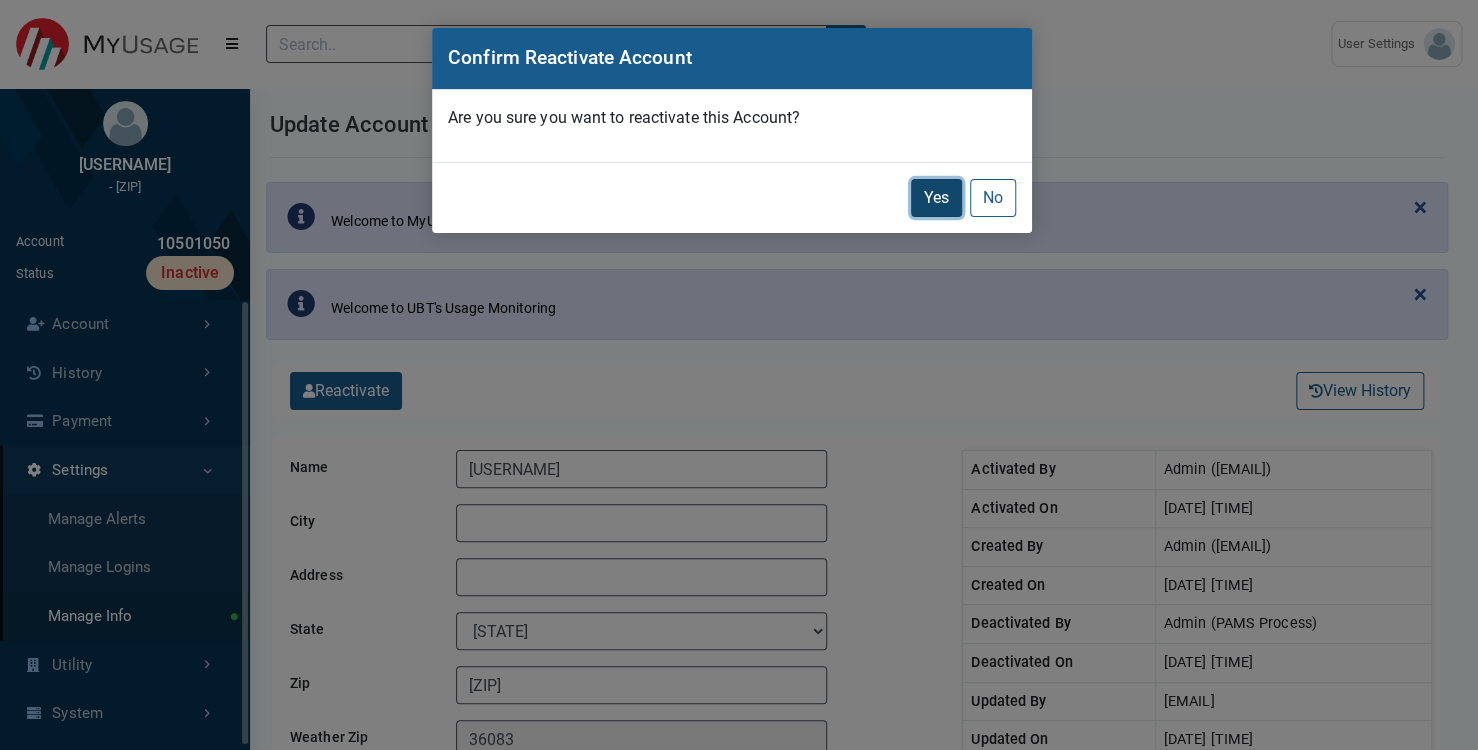 click on "Yes" at bounding box center [936, 198] 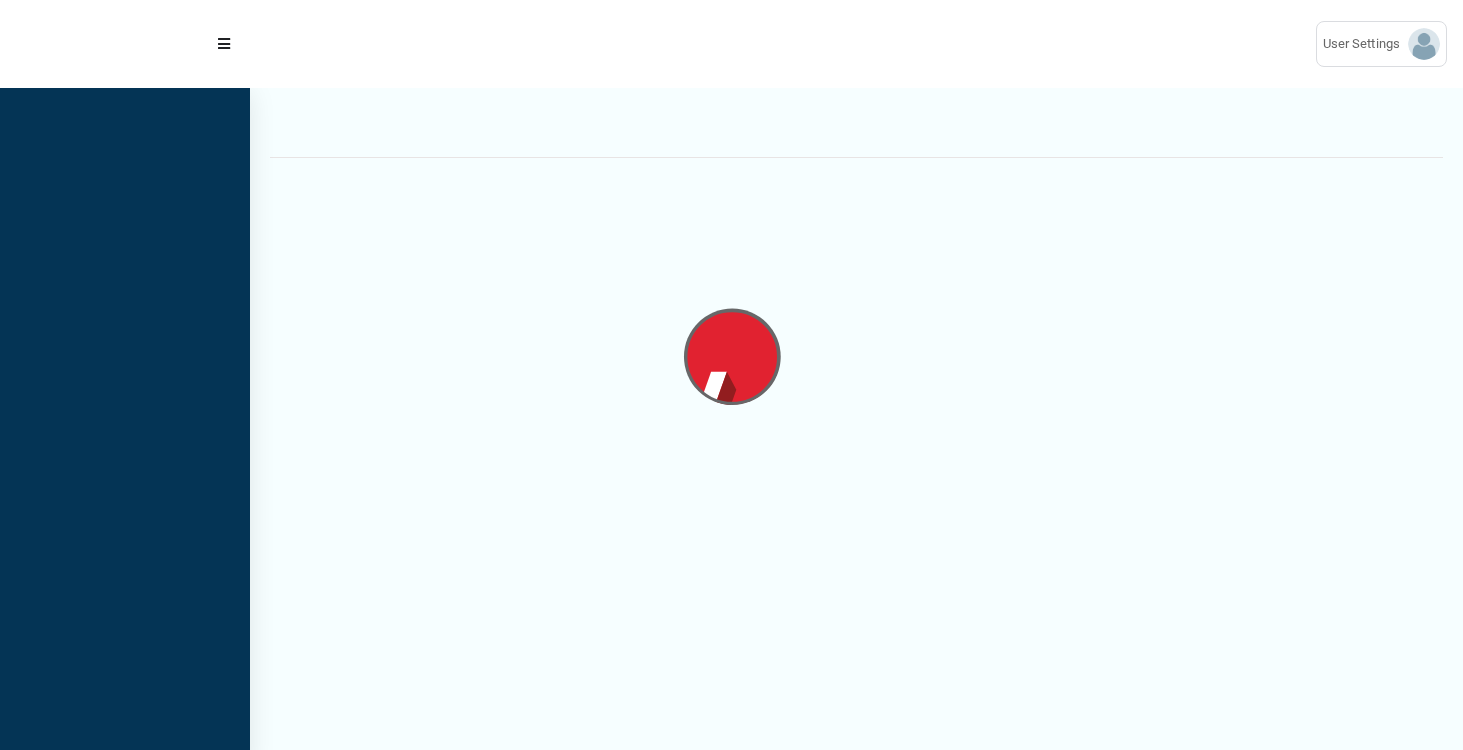 scroll, scrollTop: 0, scrollLeft: 0, axis: both 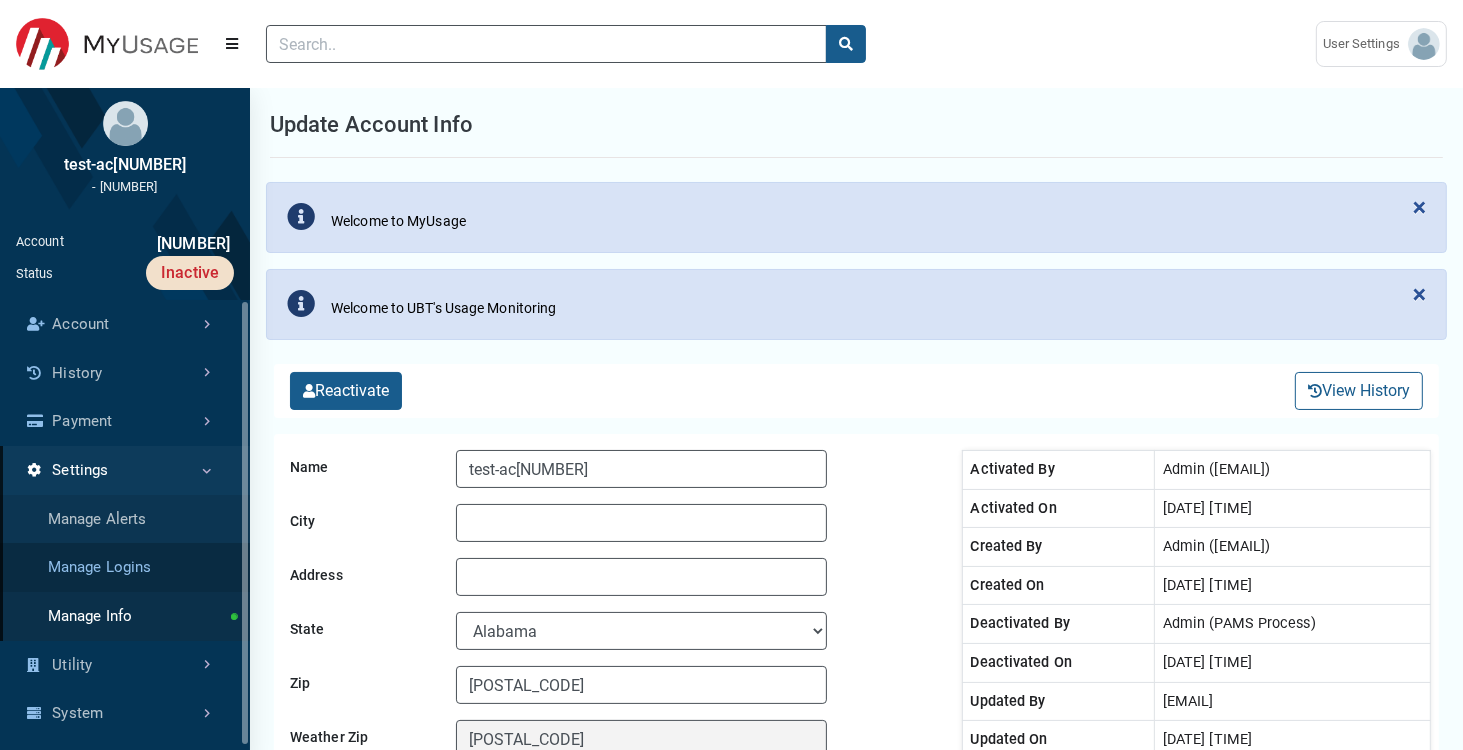 click on "Manage Logins" at bounding box center (125, 567) 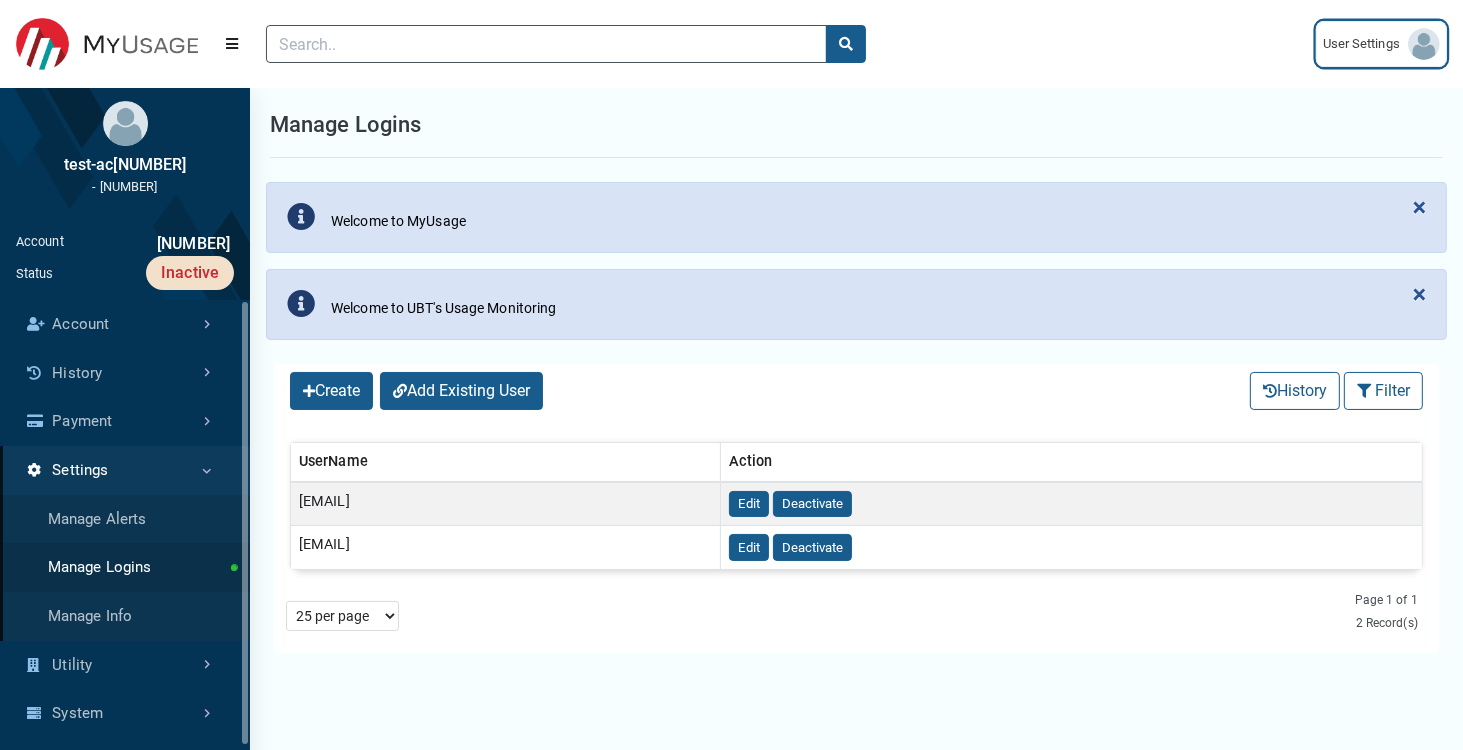 click on "User Settings" at bounding box center (1365, 44) 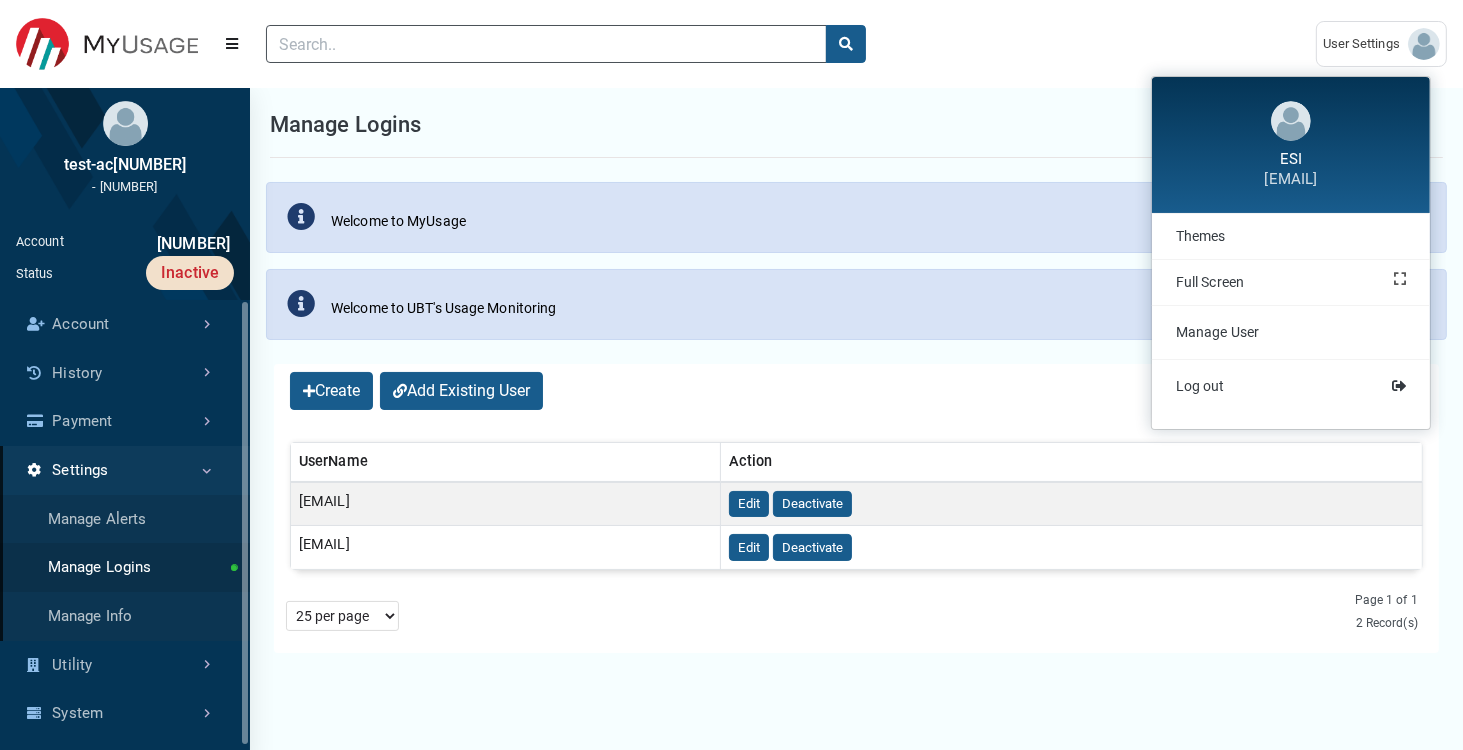 click on "Email" at bounding box center [856, 391] 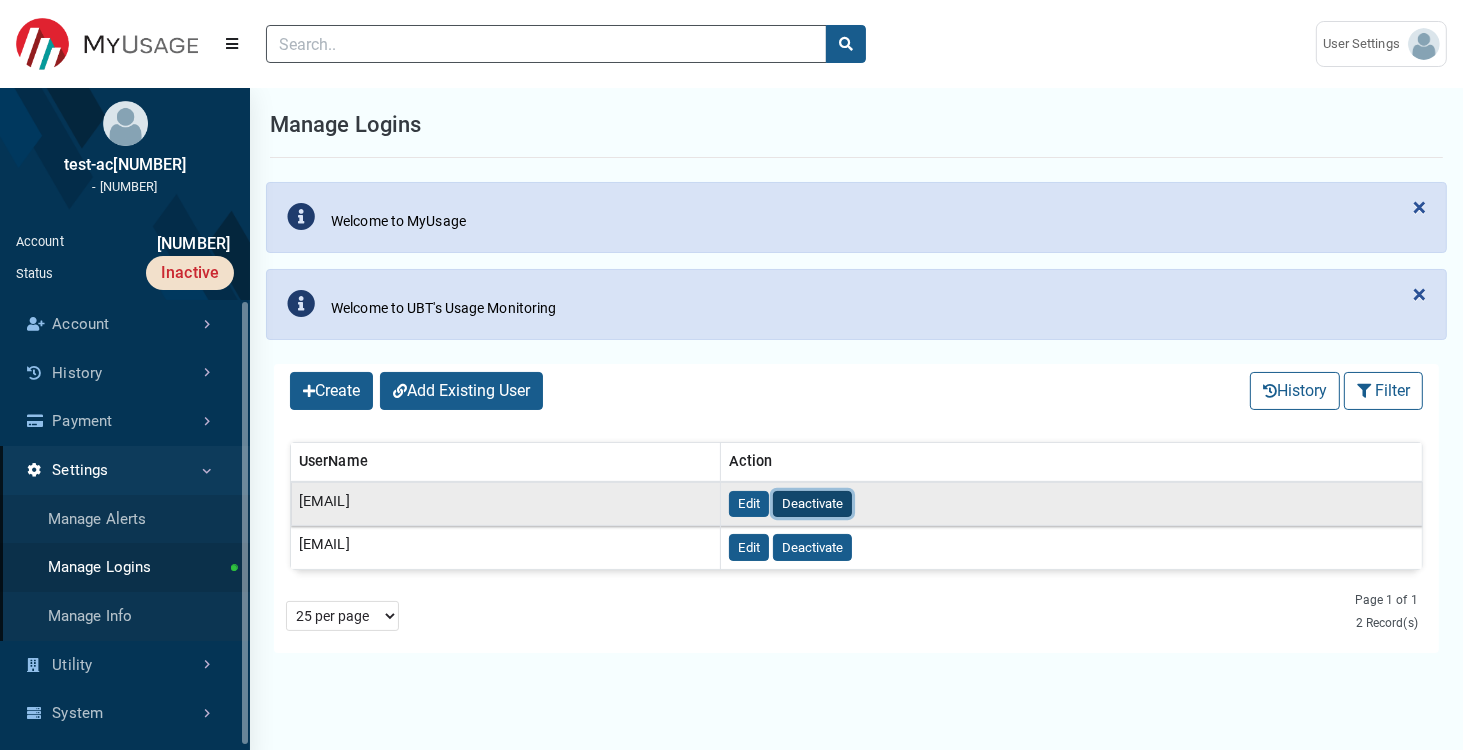 click on "Deactivate" at bounding box center (812, 504) 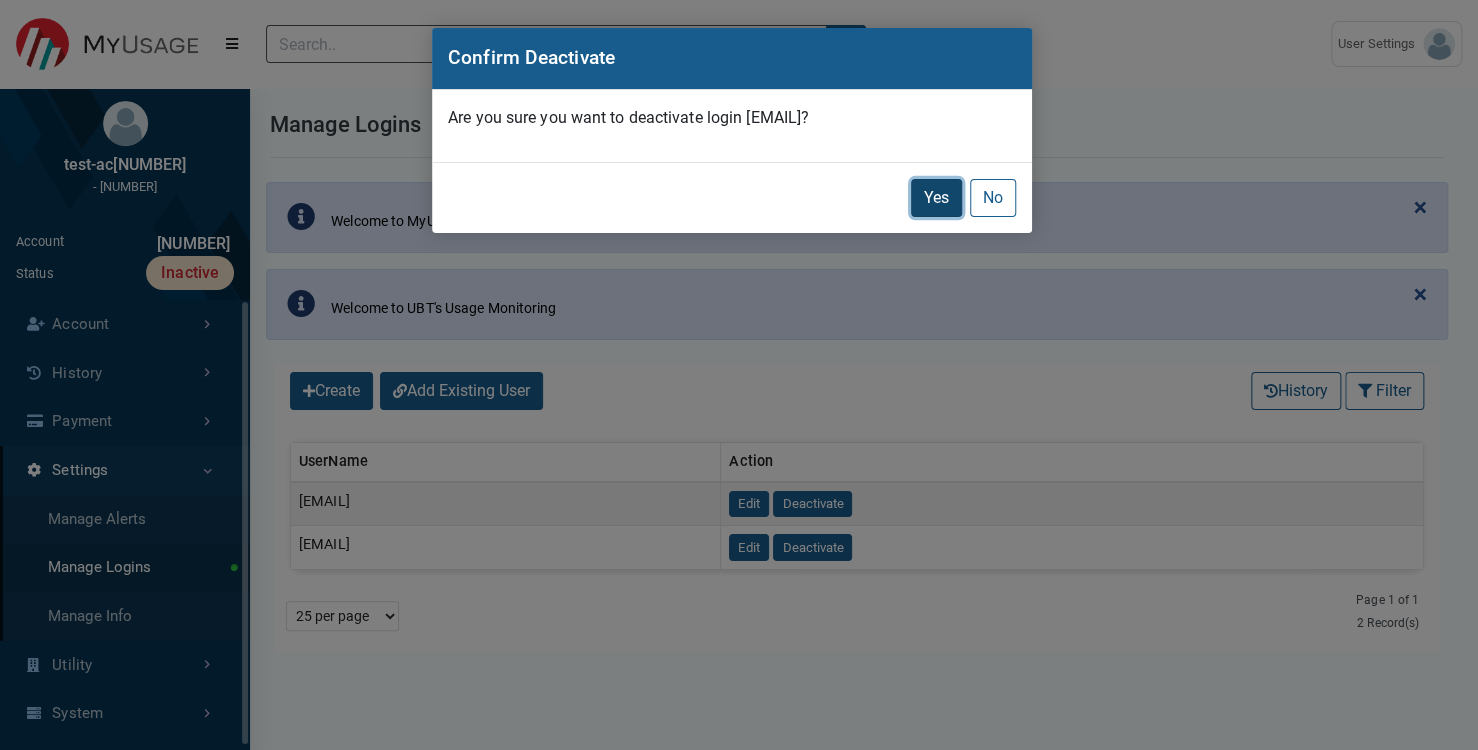 click on "Yes" at bounding box center (936, 198) 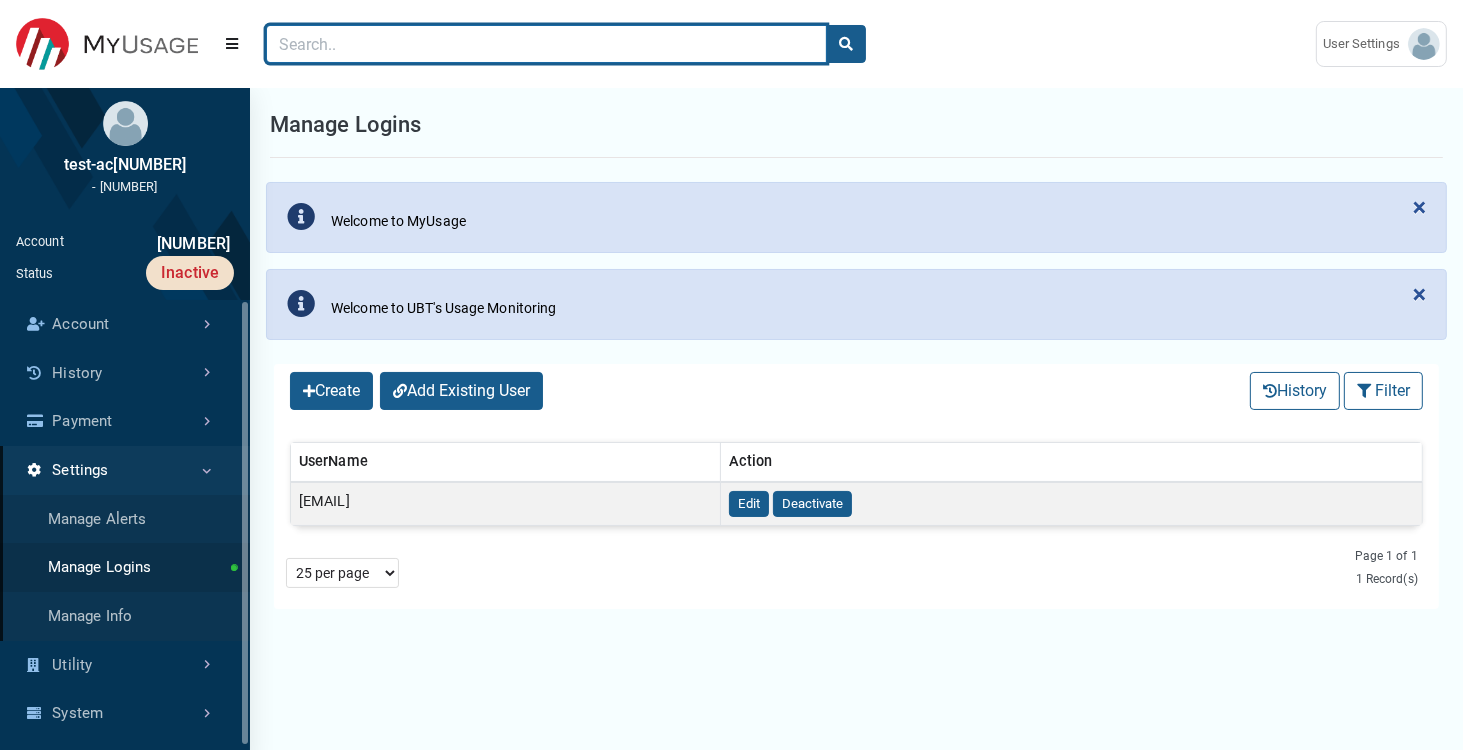 click at bounding box center (546, 44) 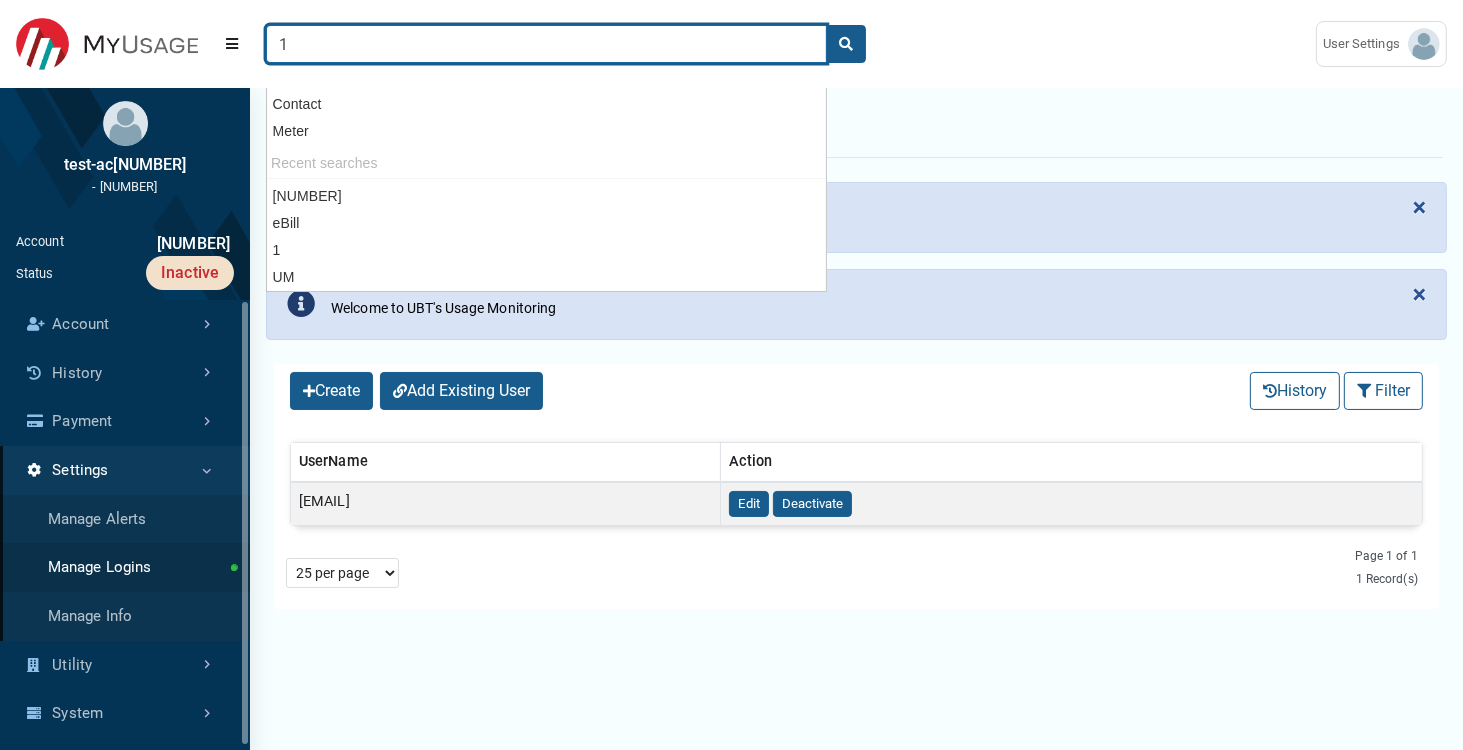 click at bounding box center (846, 44) 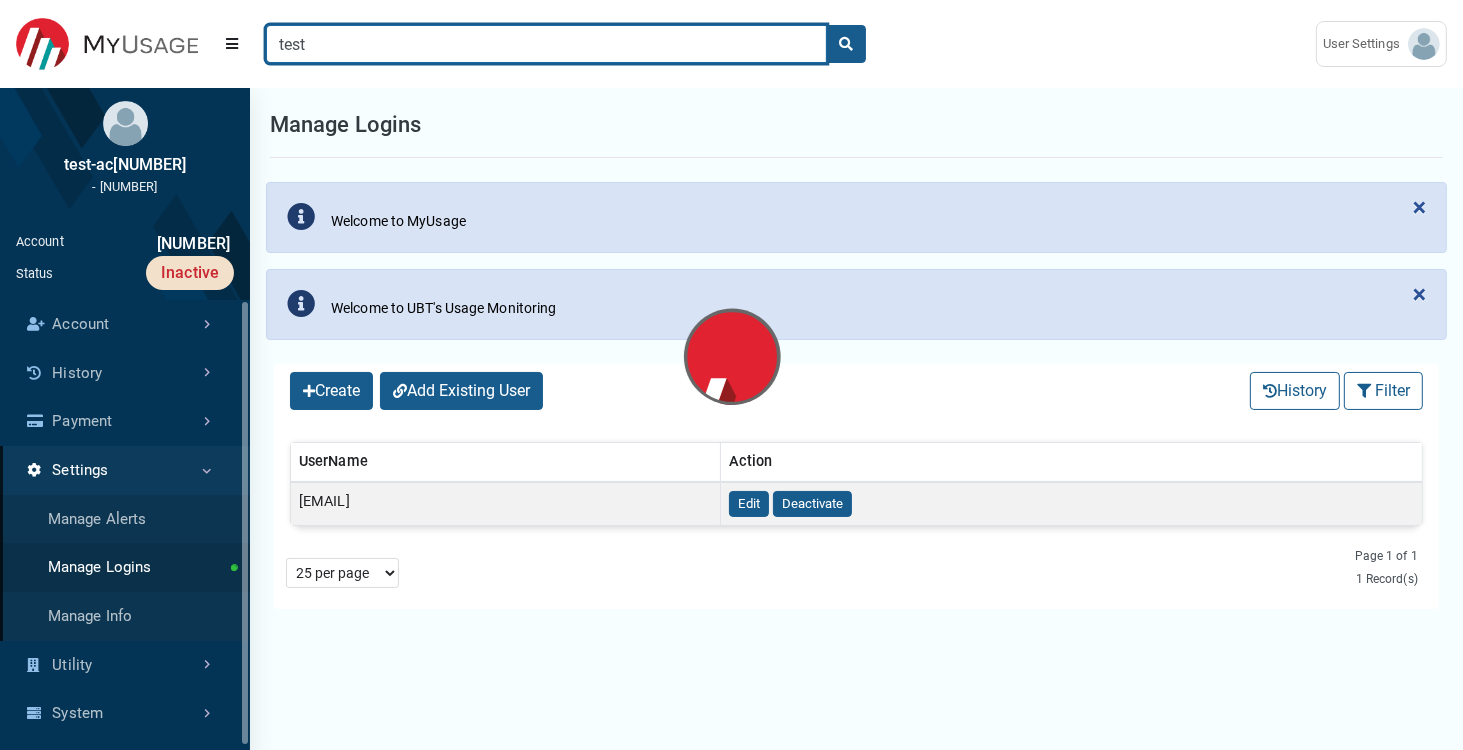 type on "test" 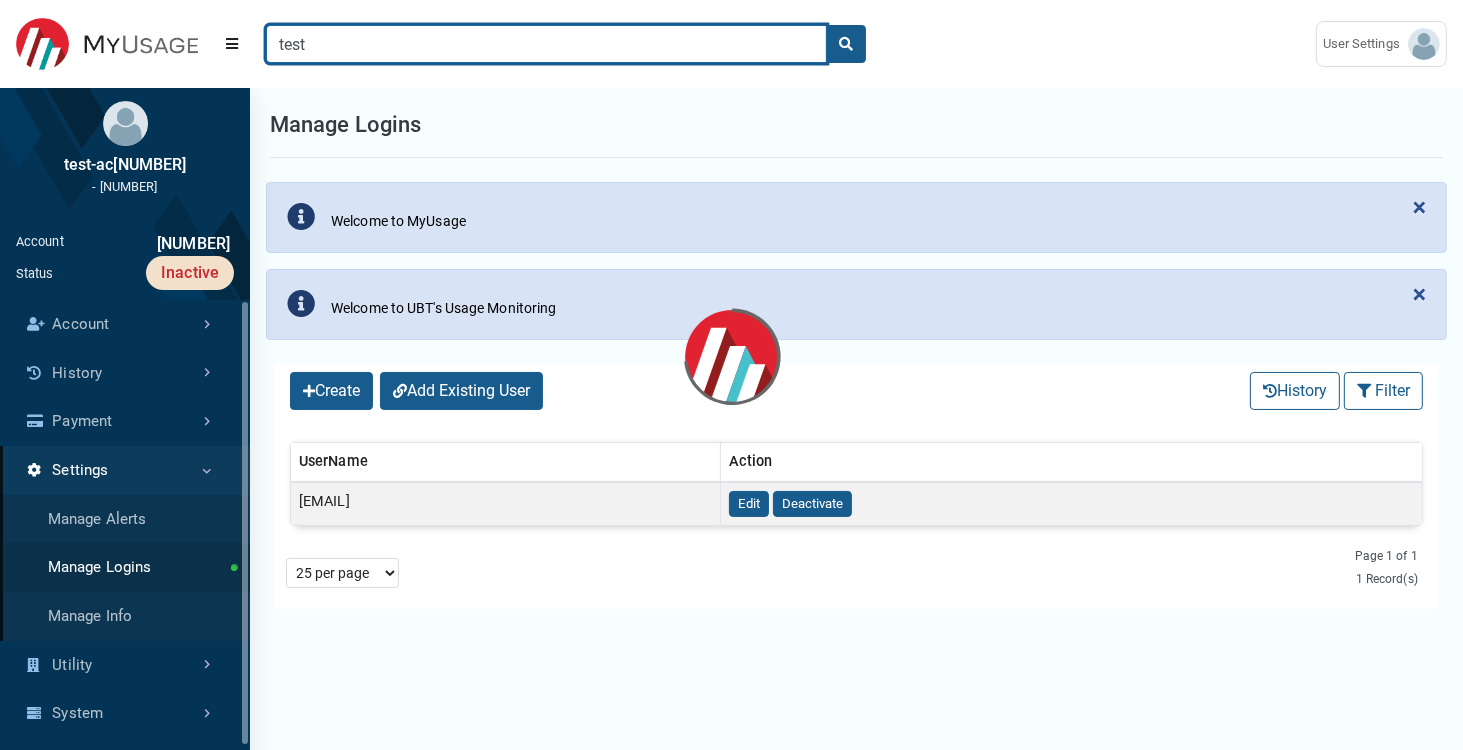 click at bounding box center [846, 44] 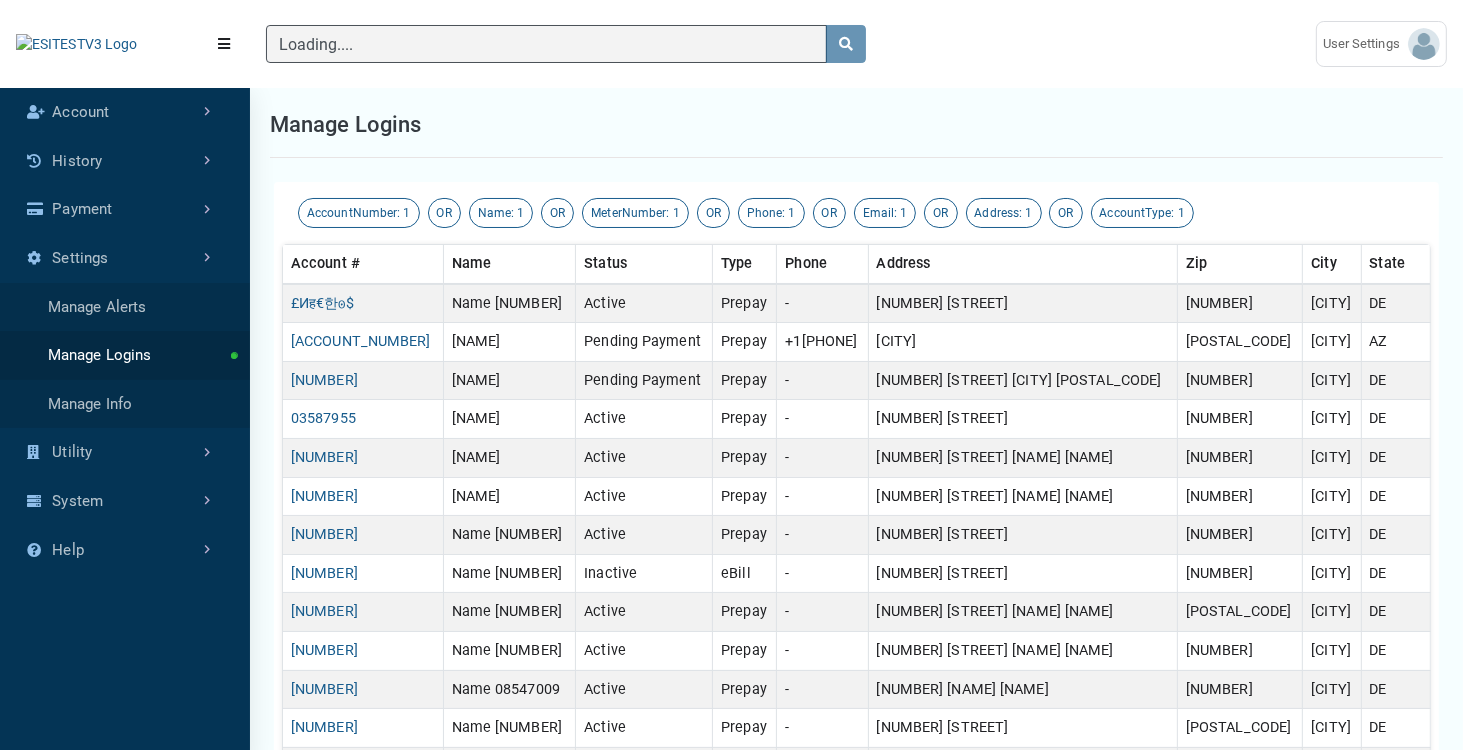 scroll, scrollTop: 678, scrollLeft: 249, axis: both 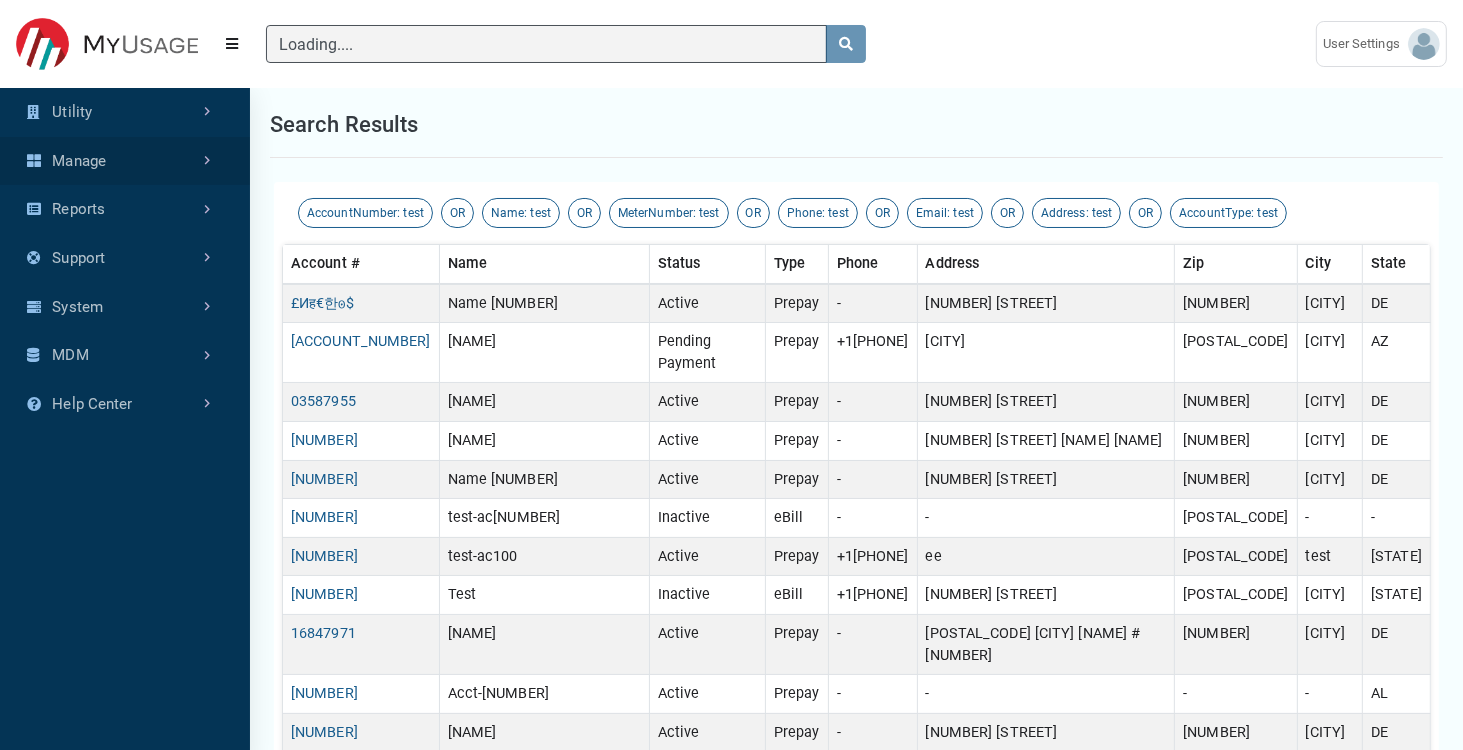click on "Manage" at bounding box center [125, 161] 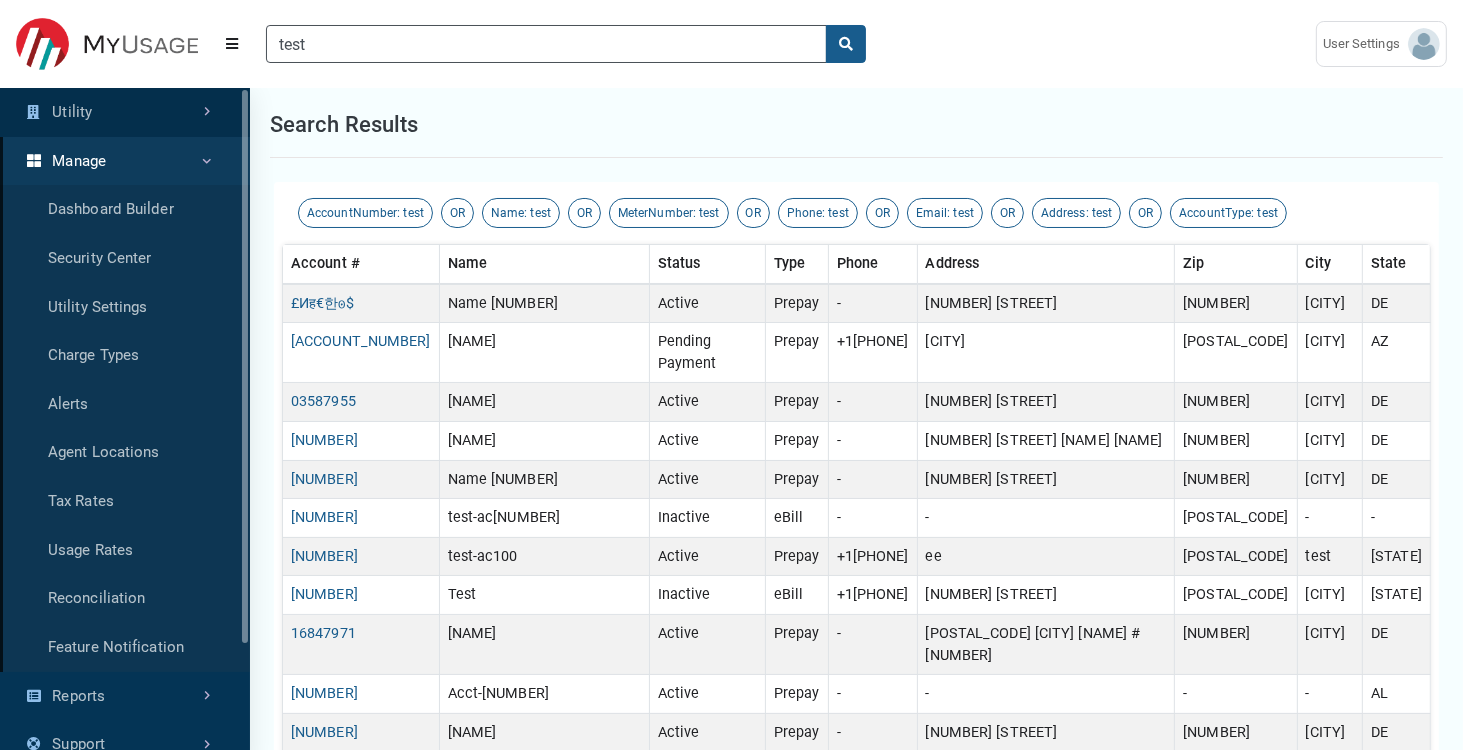 click on "Utility" at bounding box center (125, 112) 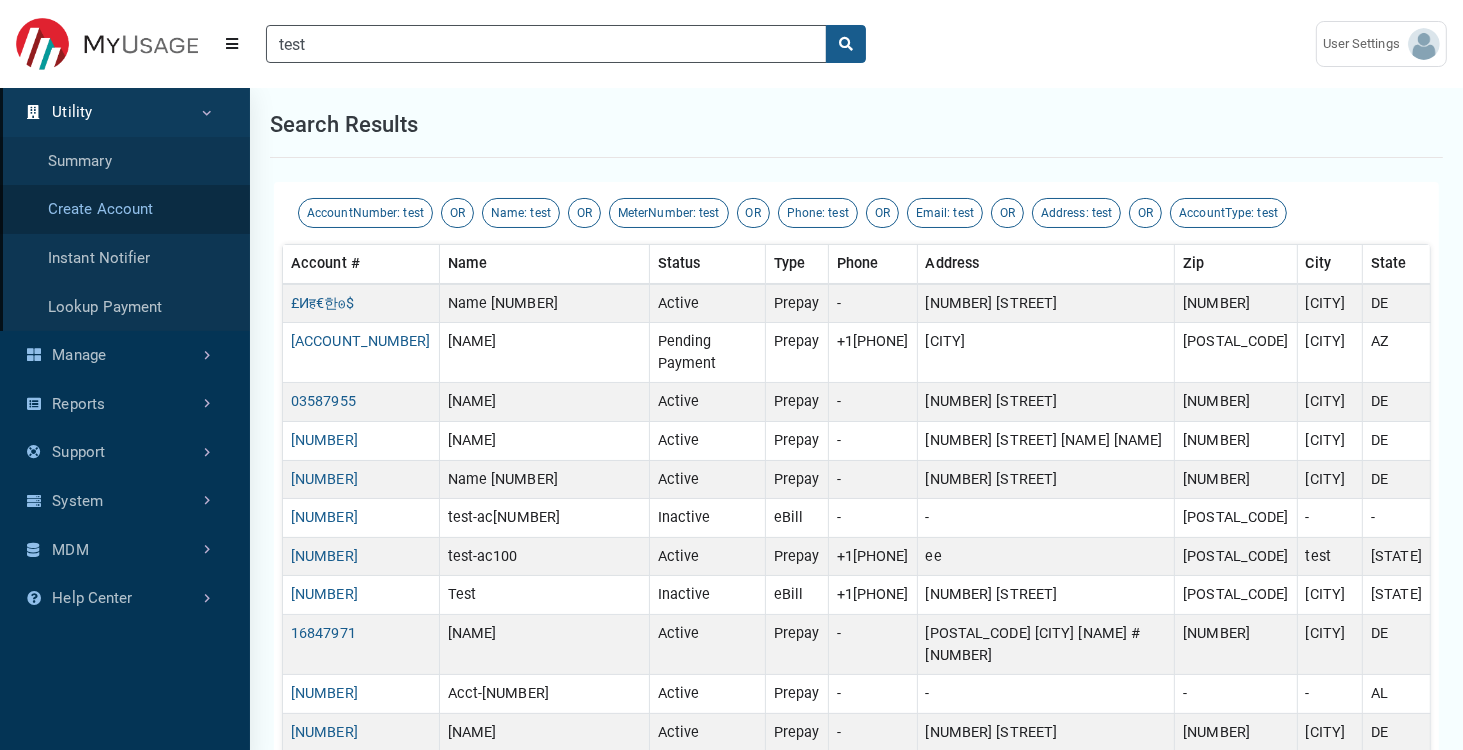 click on "Create Account" at bounding box center (125, 209) 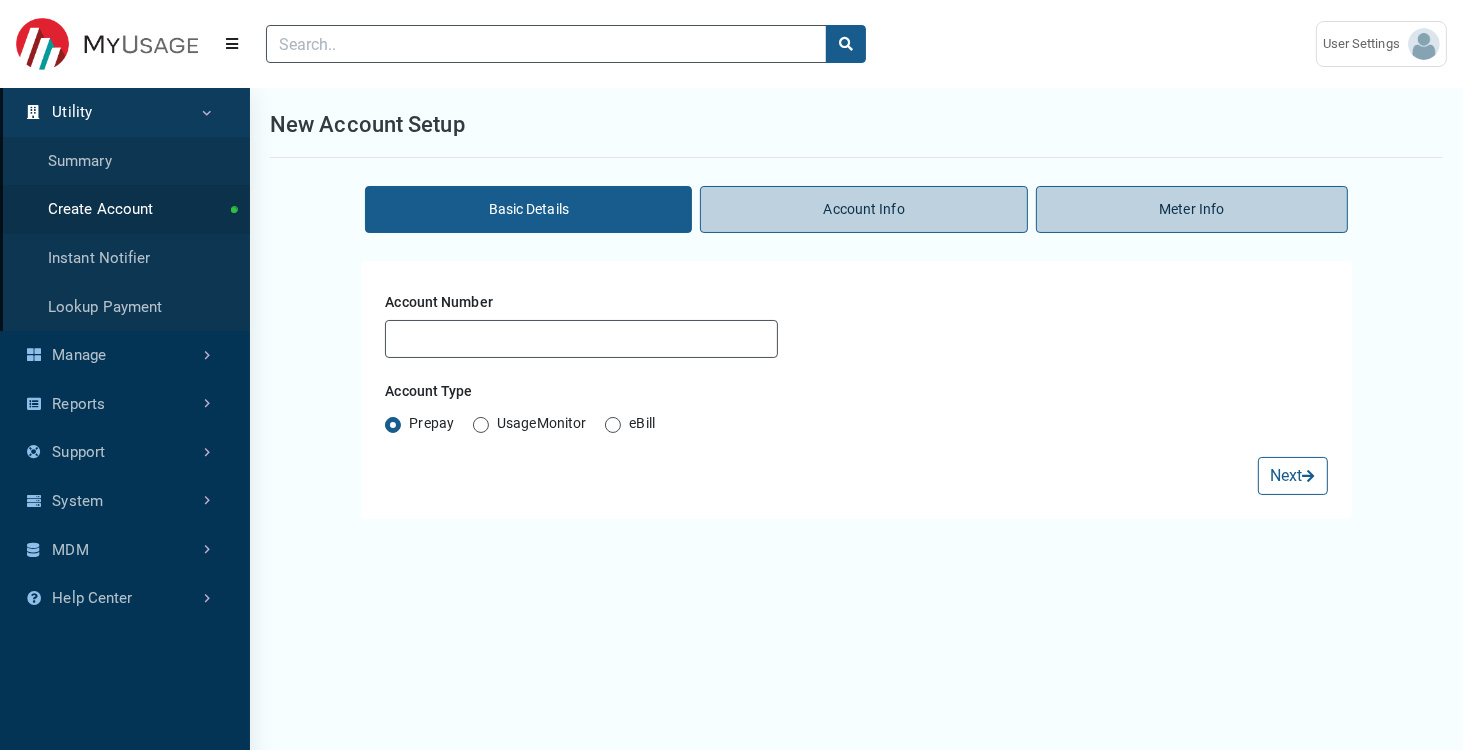 click at bounding box center (775, 44) 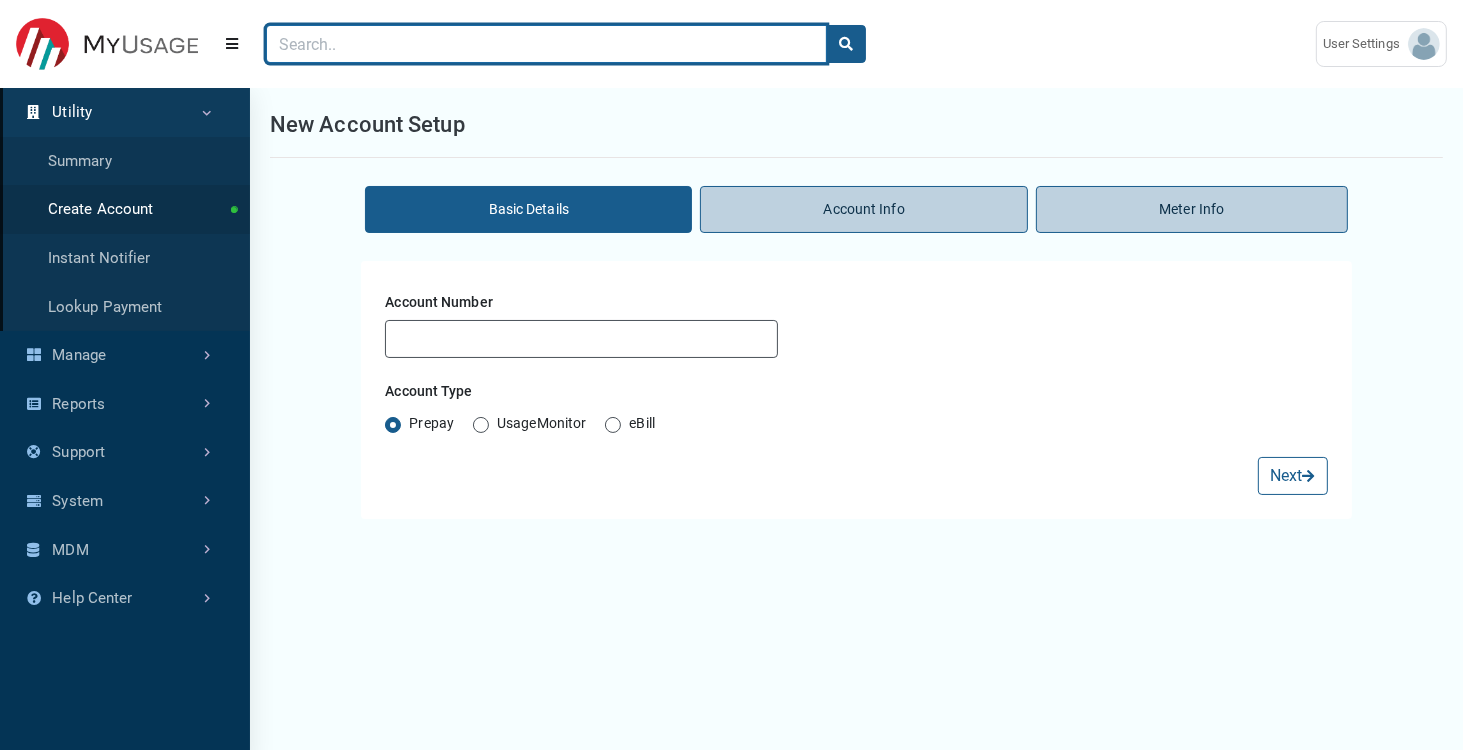 click at bounding box center [546, 44] 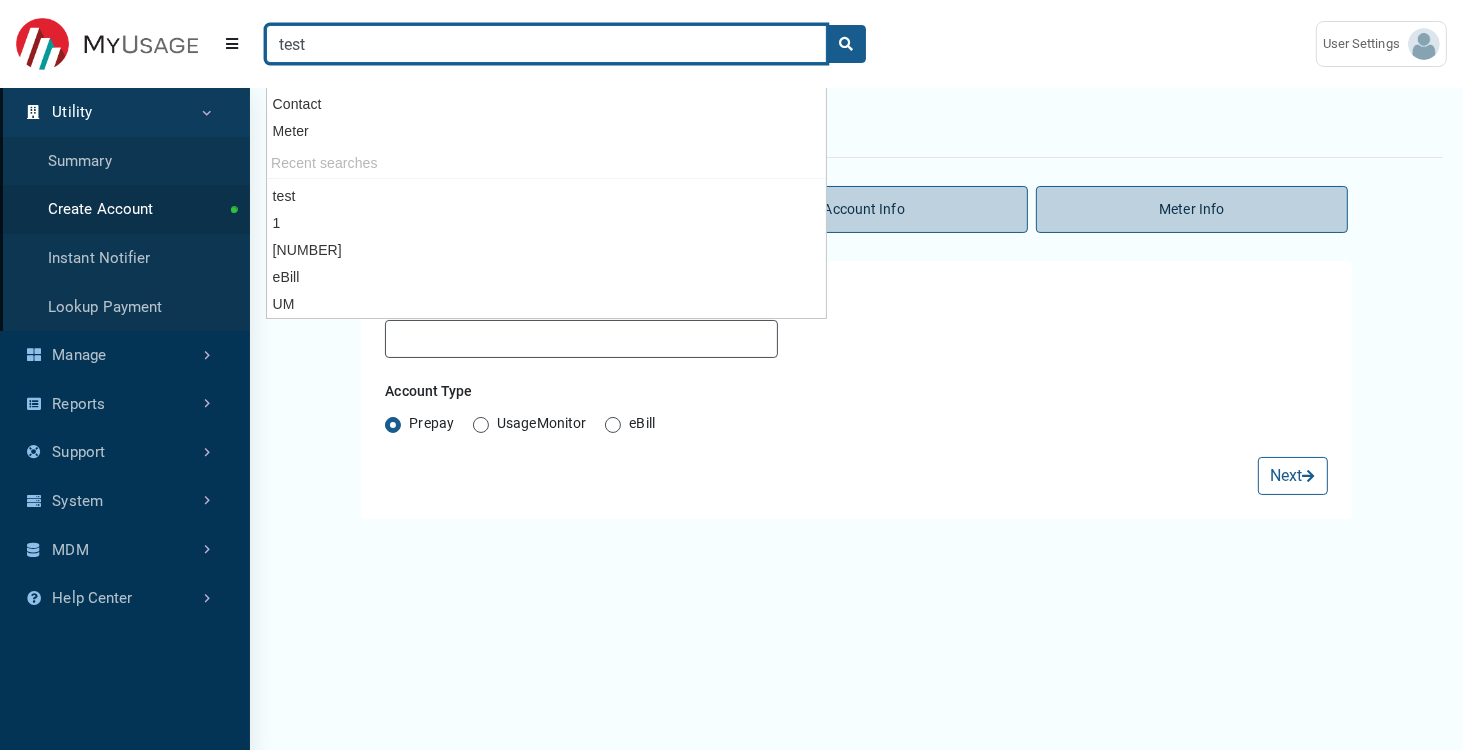 type on "test" 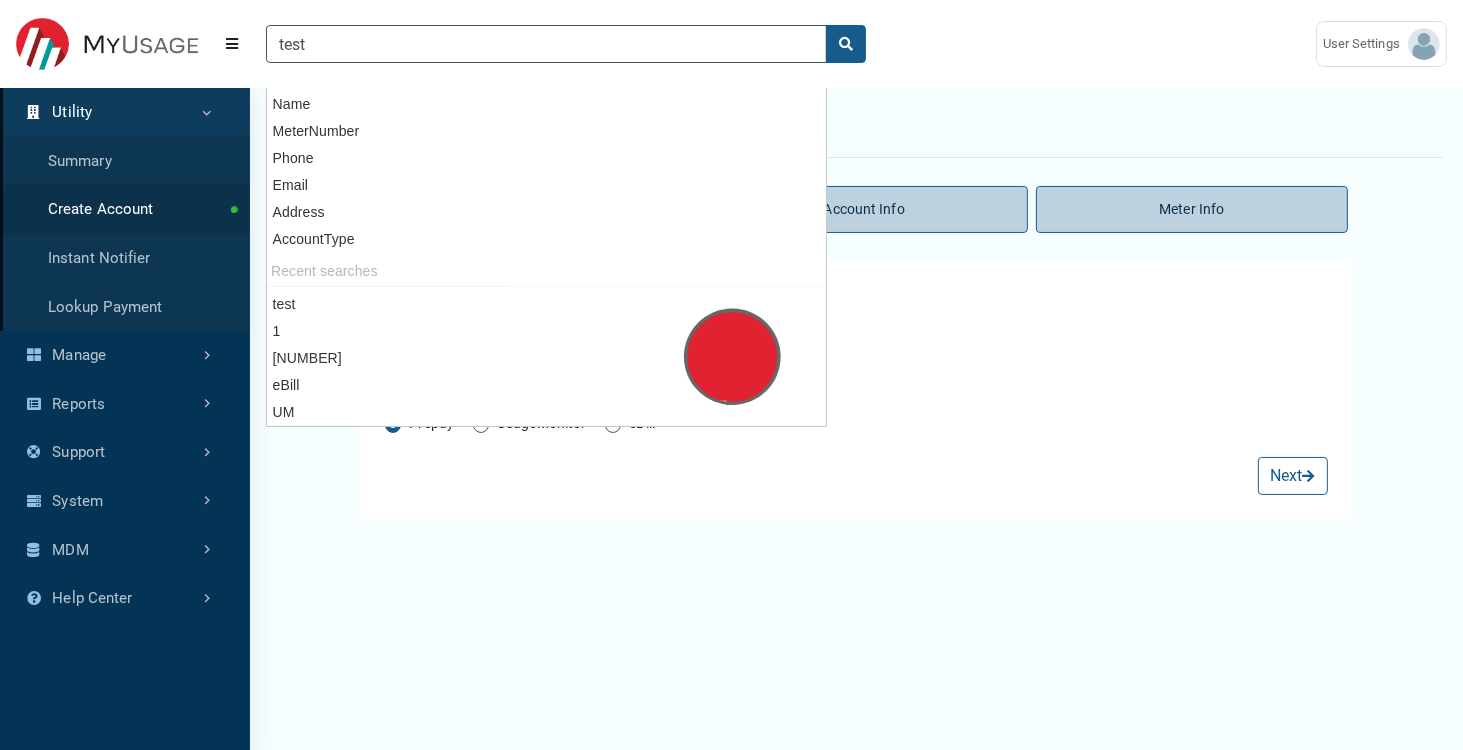 click on "test" at bounding box center (775, 44) 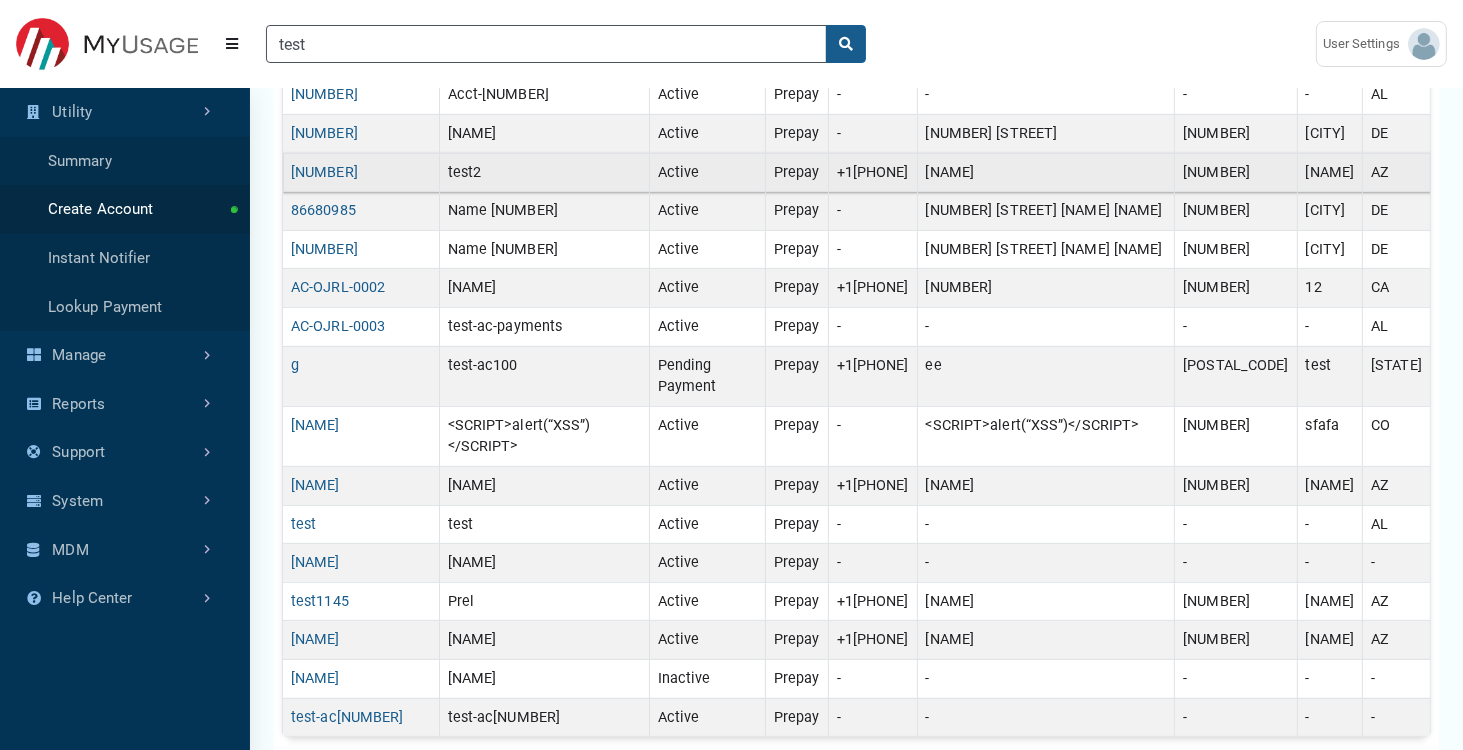 scroll, scrollTop: 600, scrollLeft: 0, axis: vertical 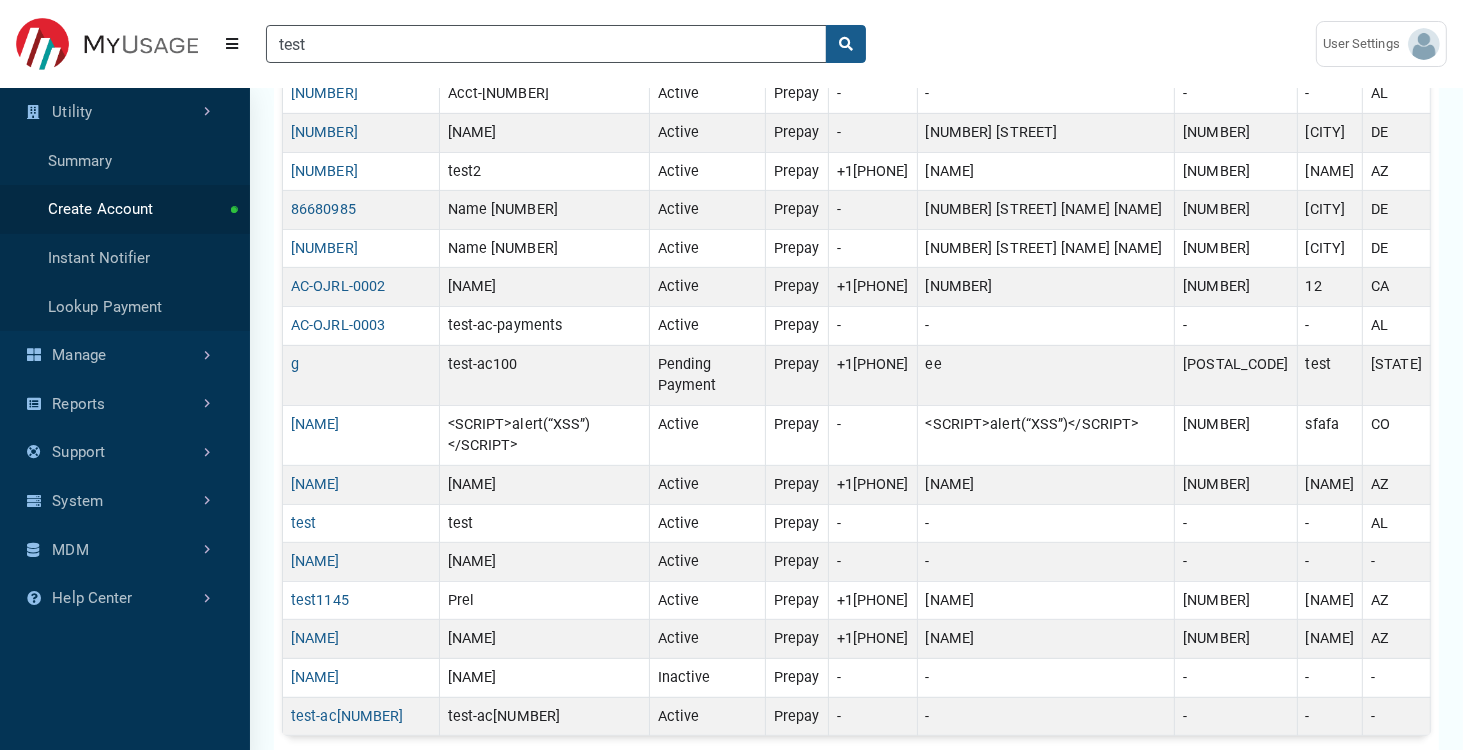 click on "Utility" at bounding box center [125, 112] 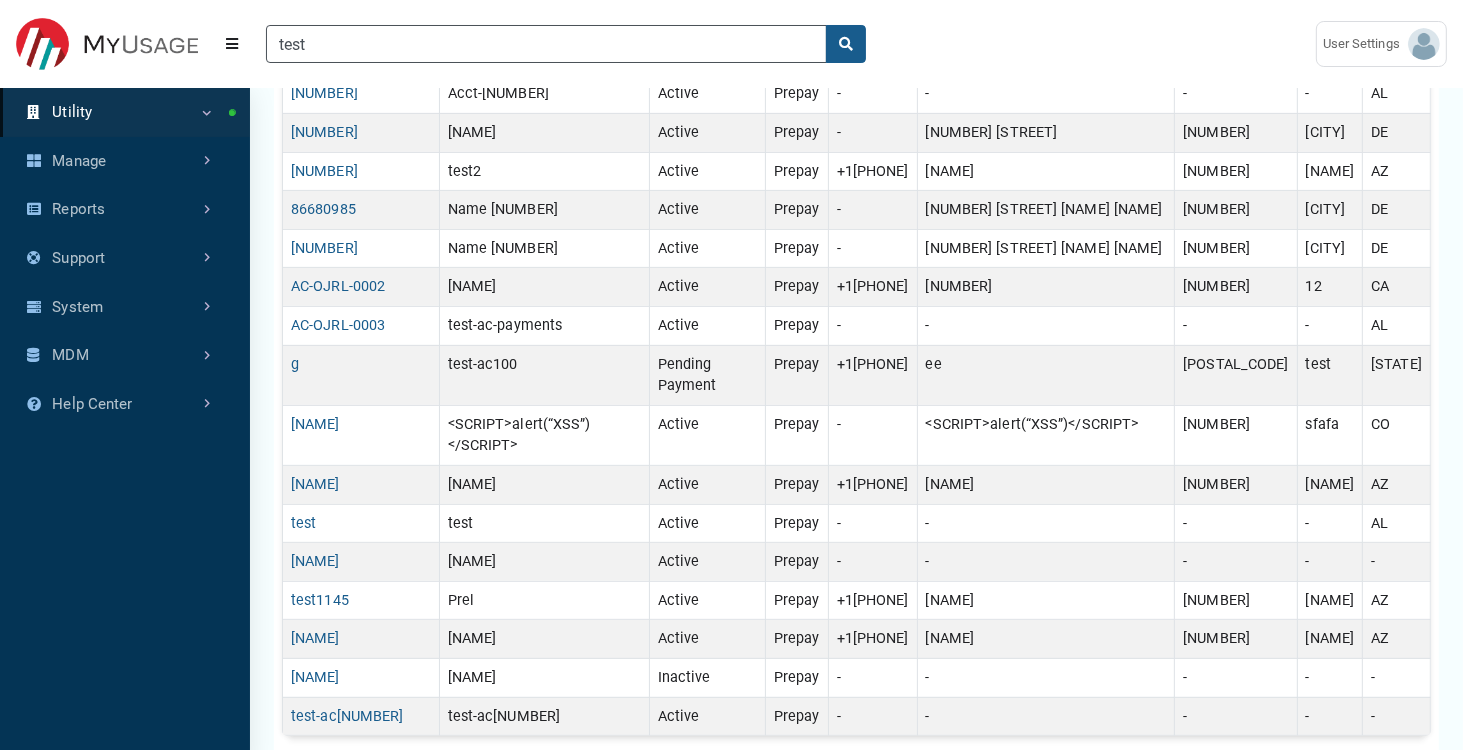 click on "Utility" at bounding box center (125, 112) 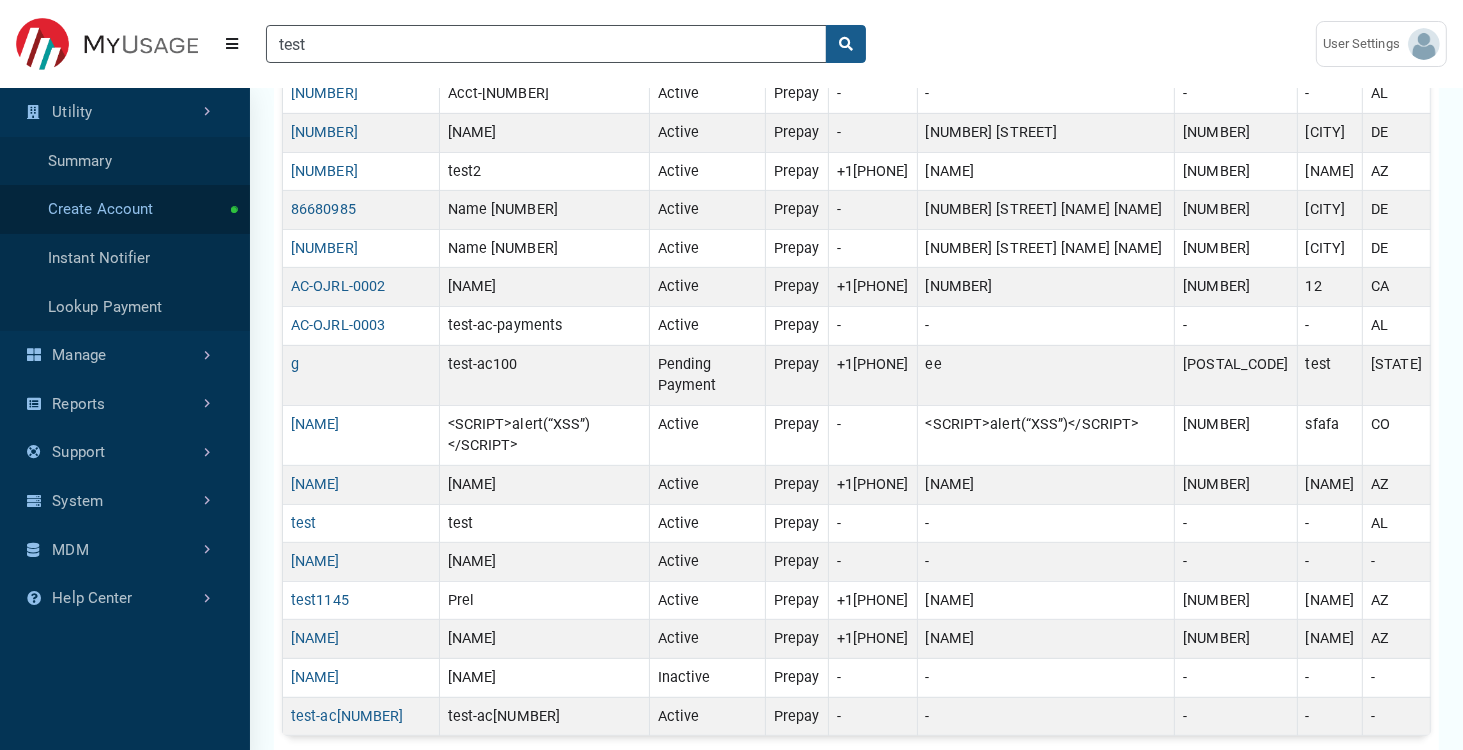 click on "Create Account" at bounding box center [125, 209] 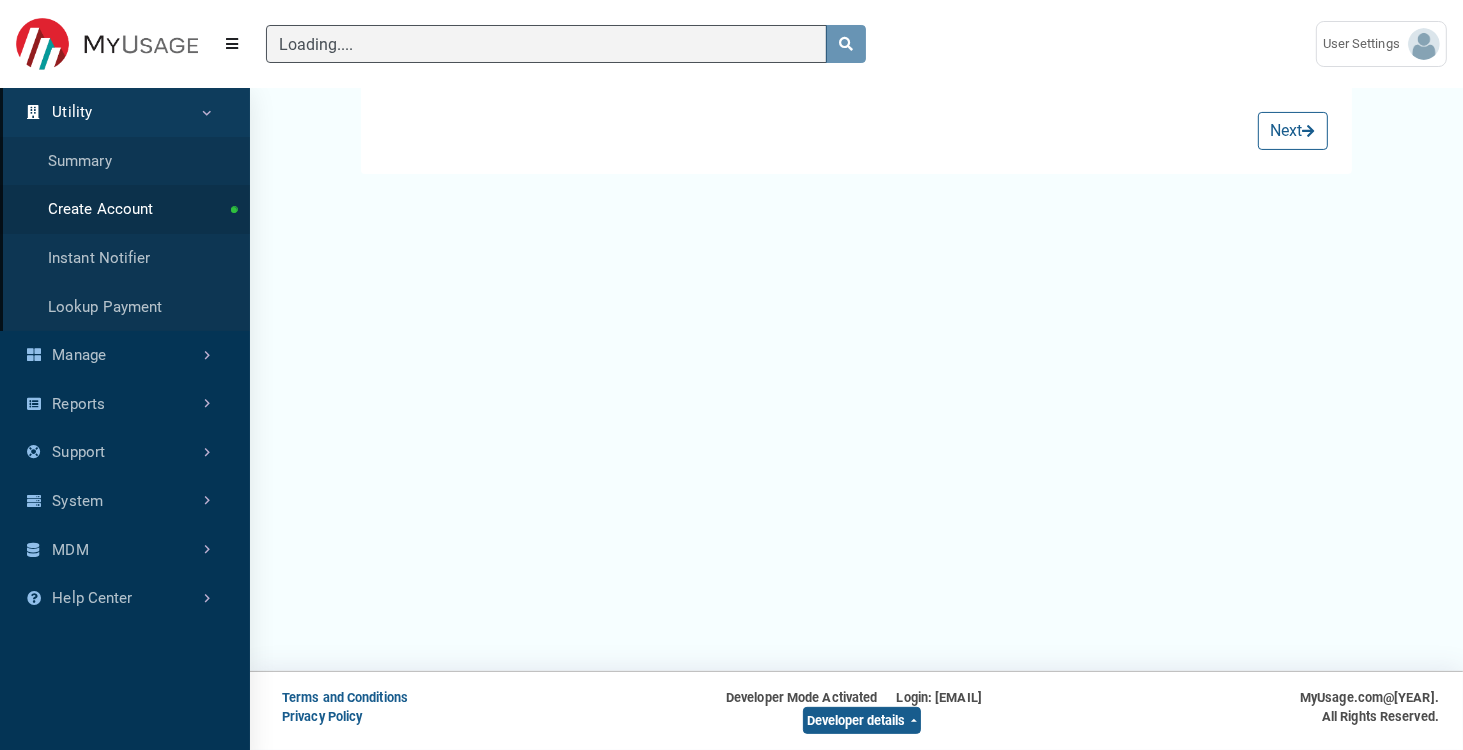 scroll, scrollTop: 0, scrollLeft: 0, axis: both 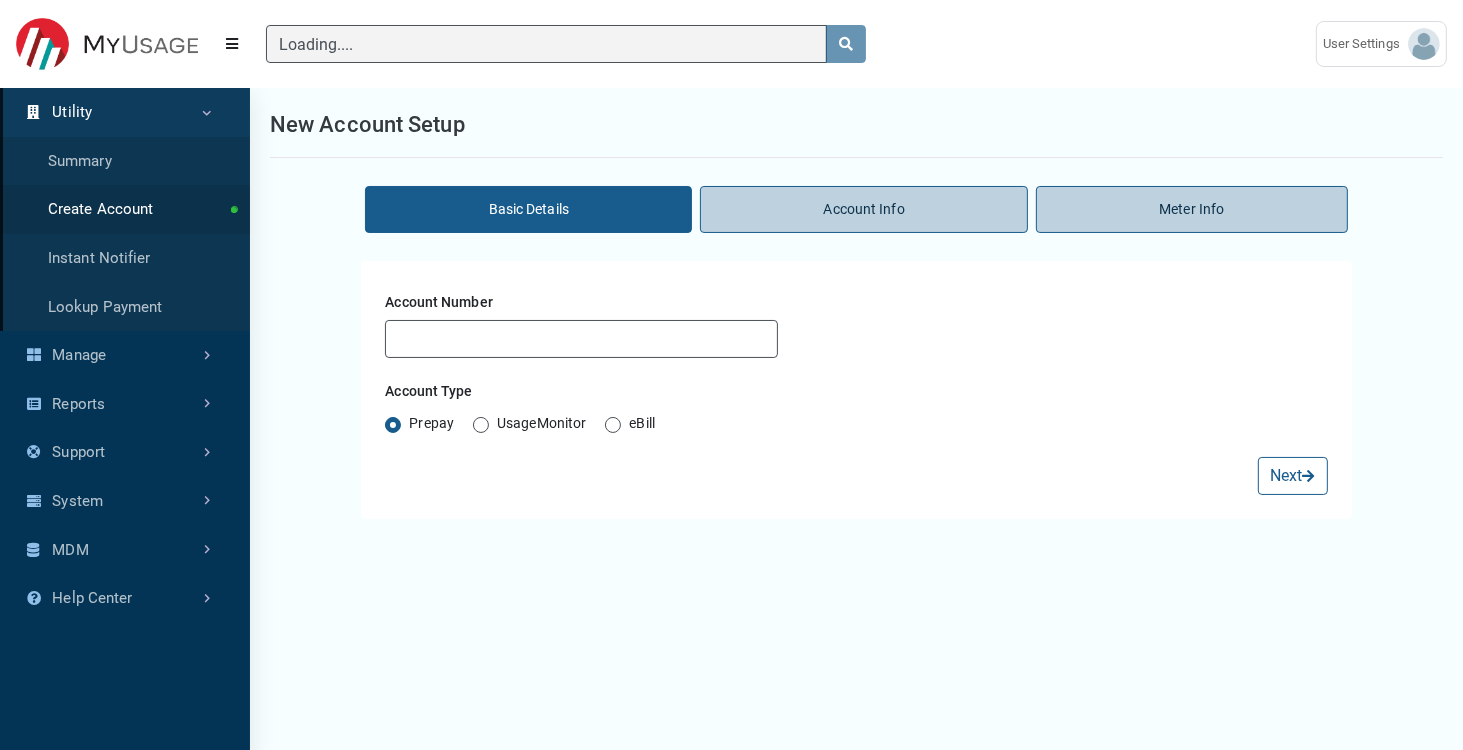click on "eBill" at bounding box center [642, 425] 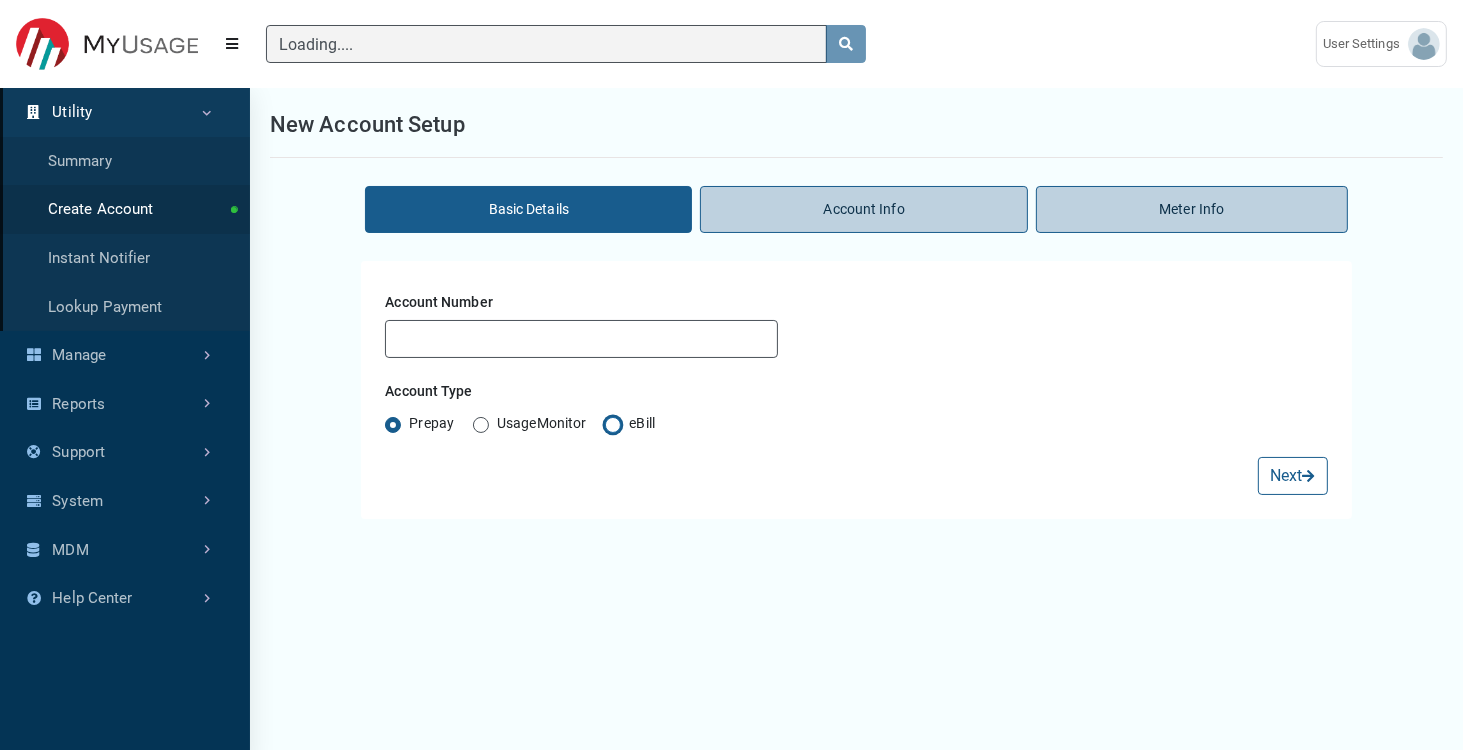 radio on "true" 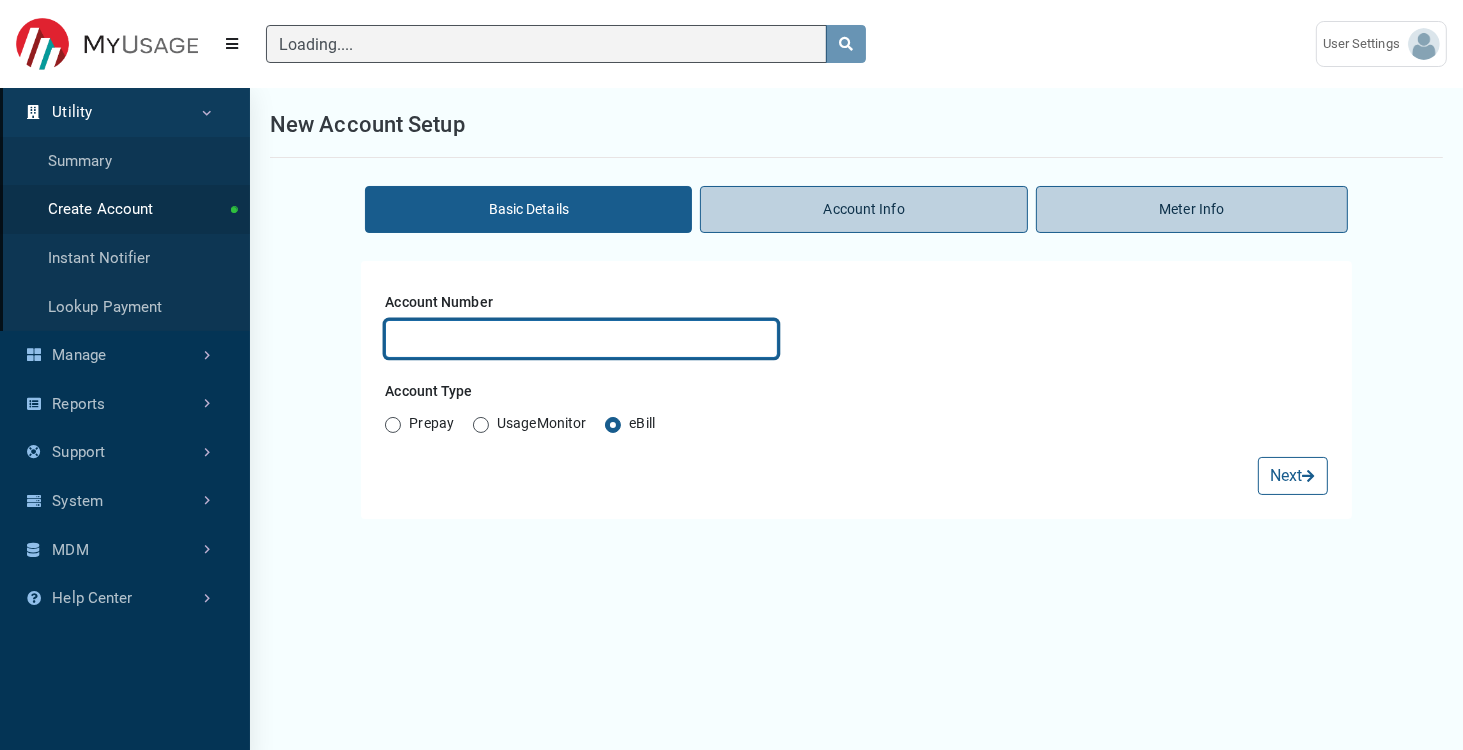 click at bounding box center (581, 339) 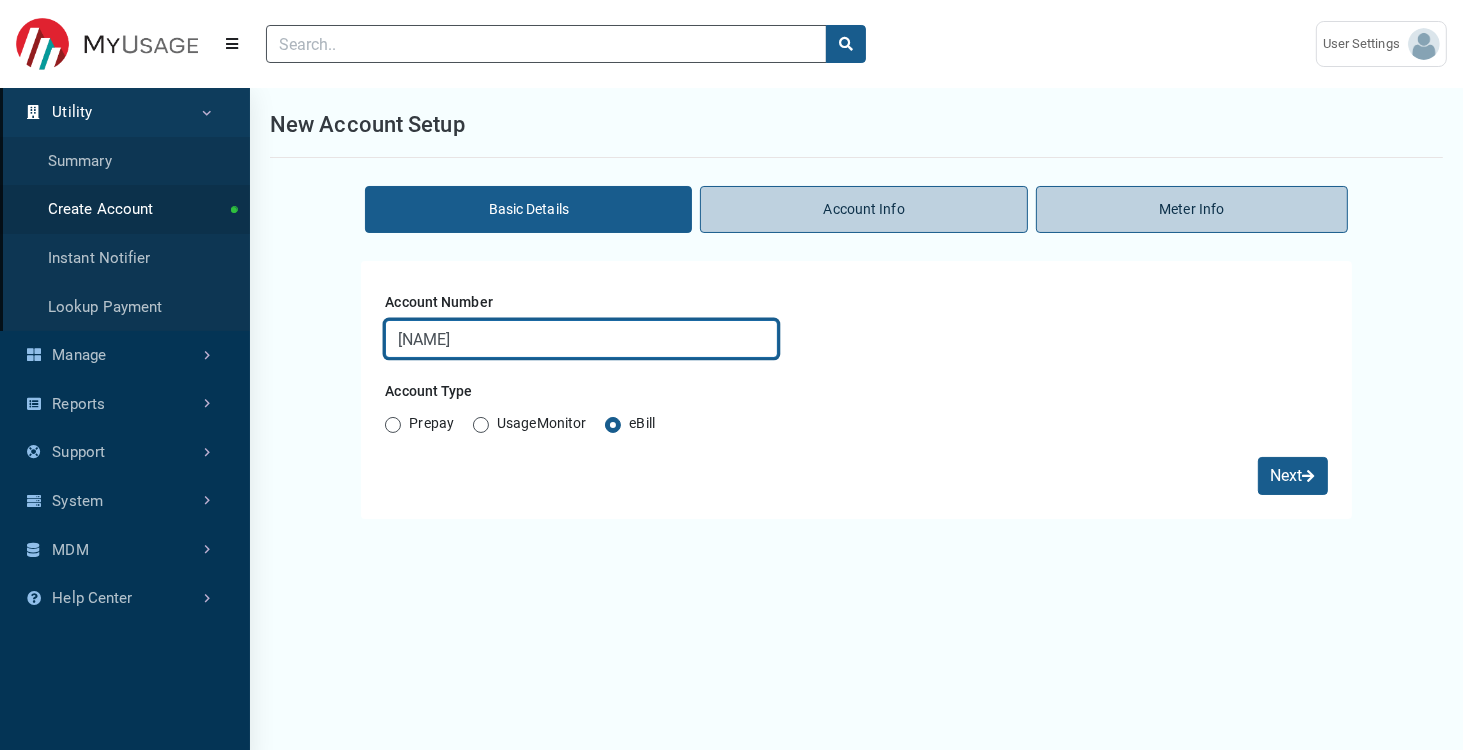 type on "[NAME]" 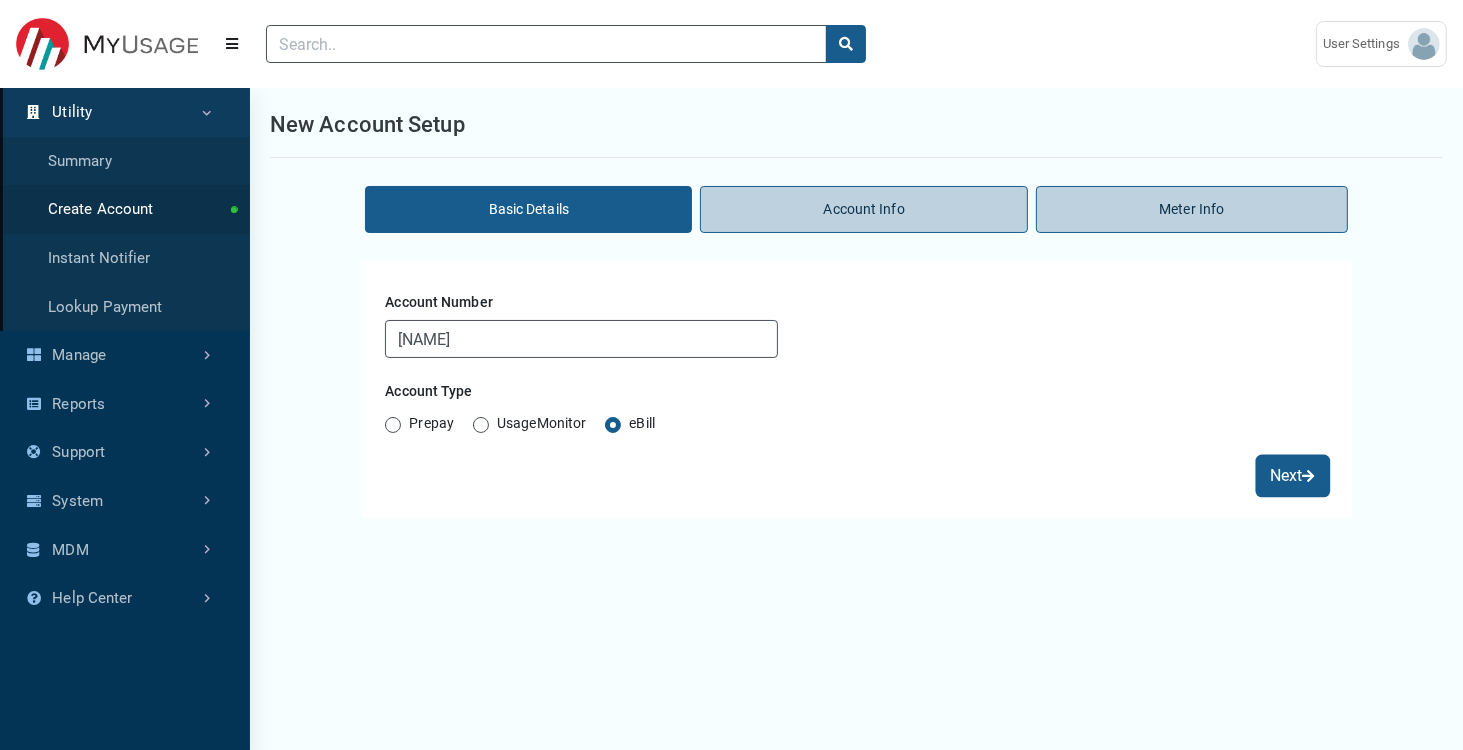 click at bounding box center (1309, 476) 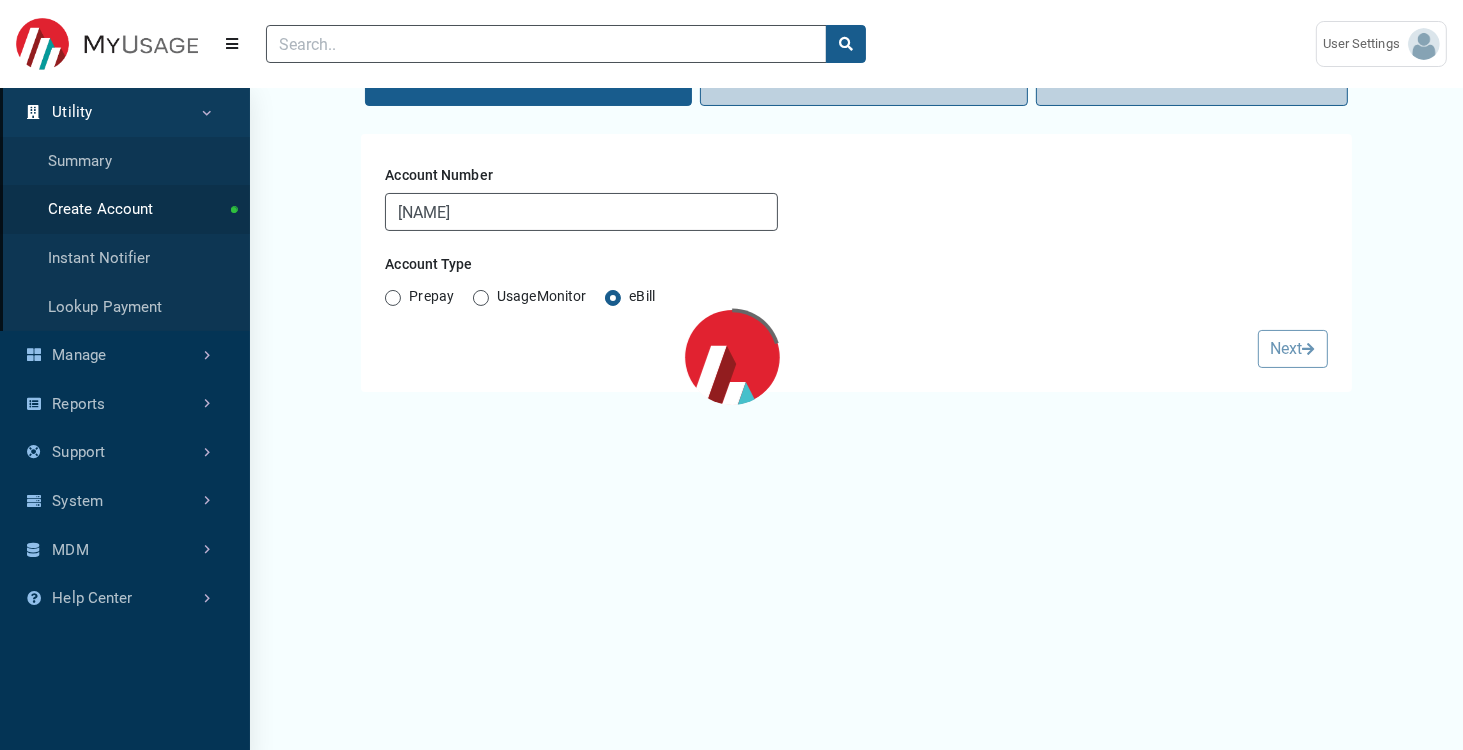 scroll, scrollTop: 0, scrollLeft: 0, axis: both 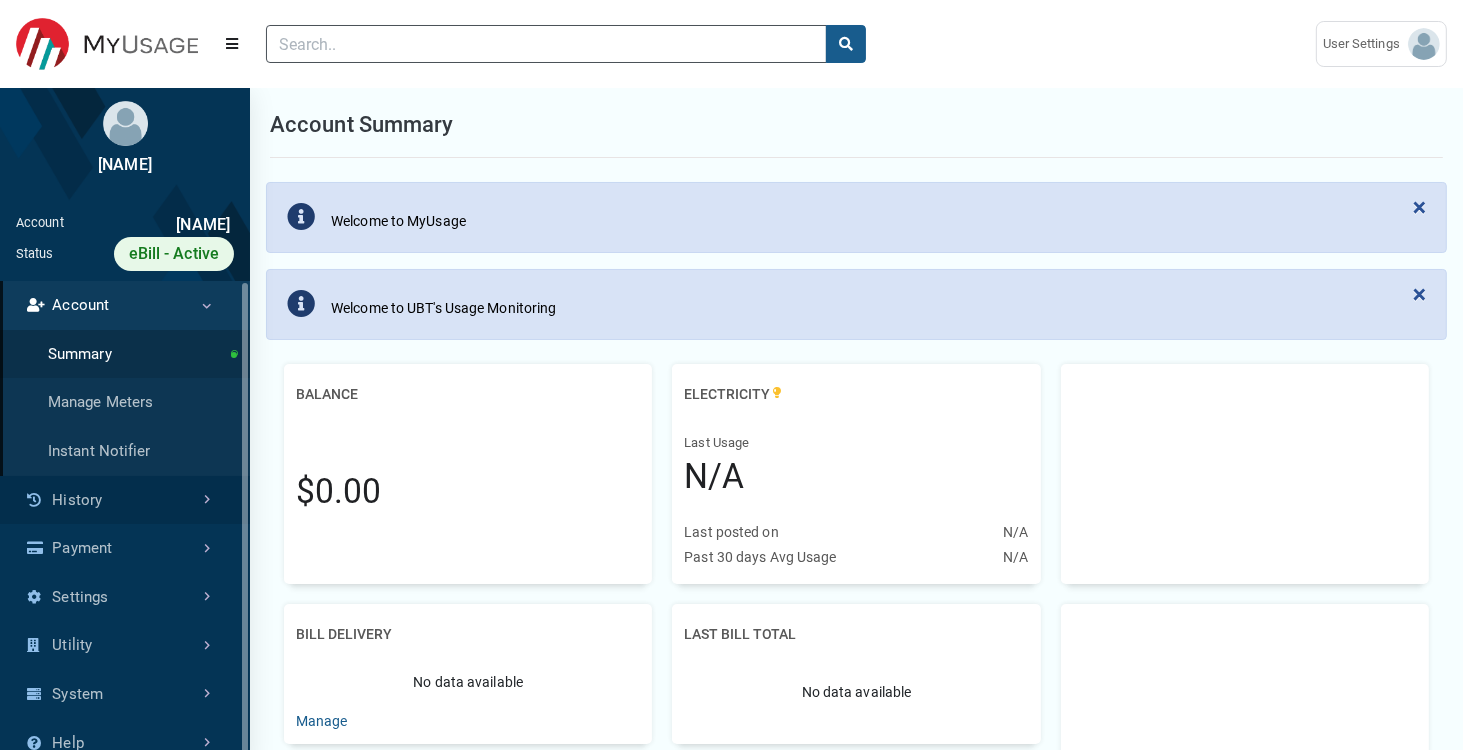 click on "History" at bounding box center (125, 500) 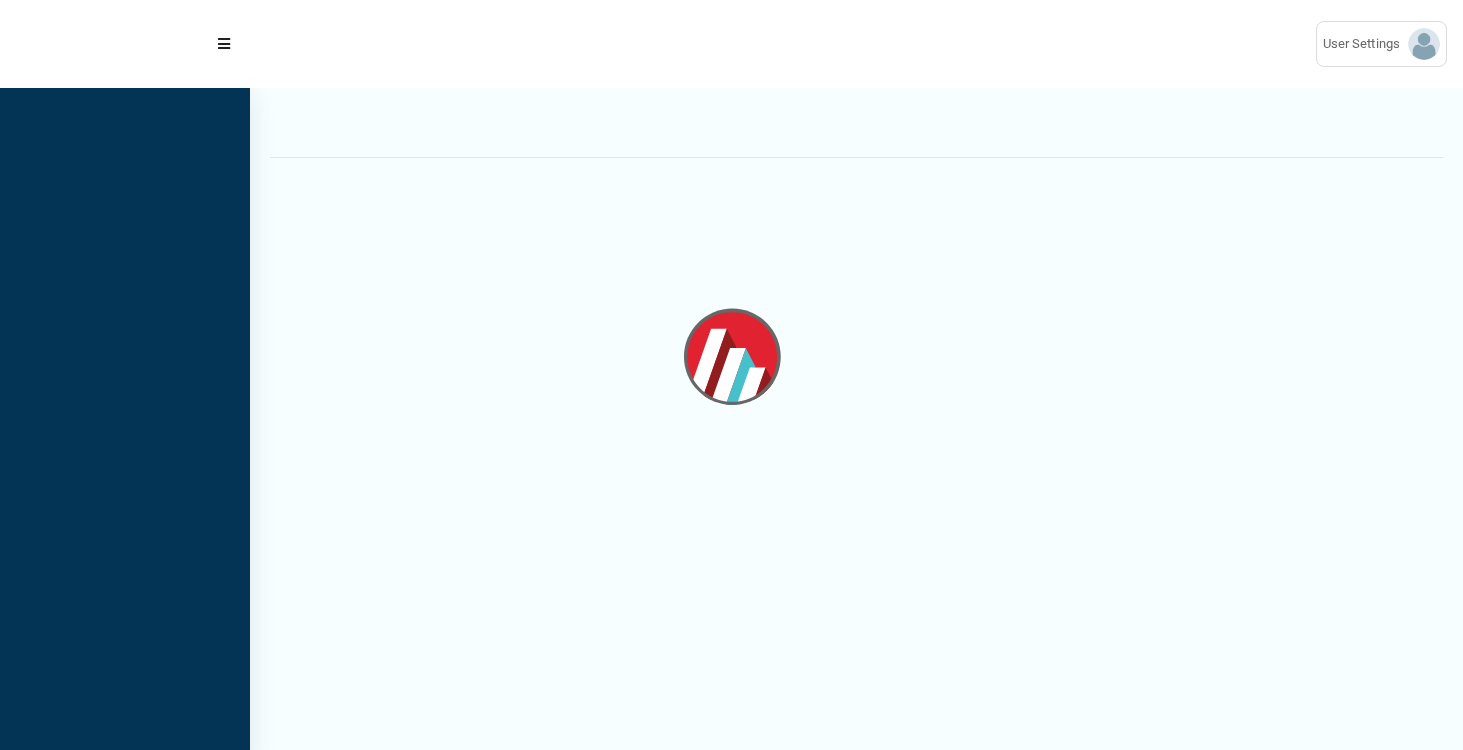 scroll, scrollTop: 0, scrollLeft: 0, axis: both 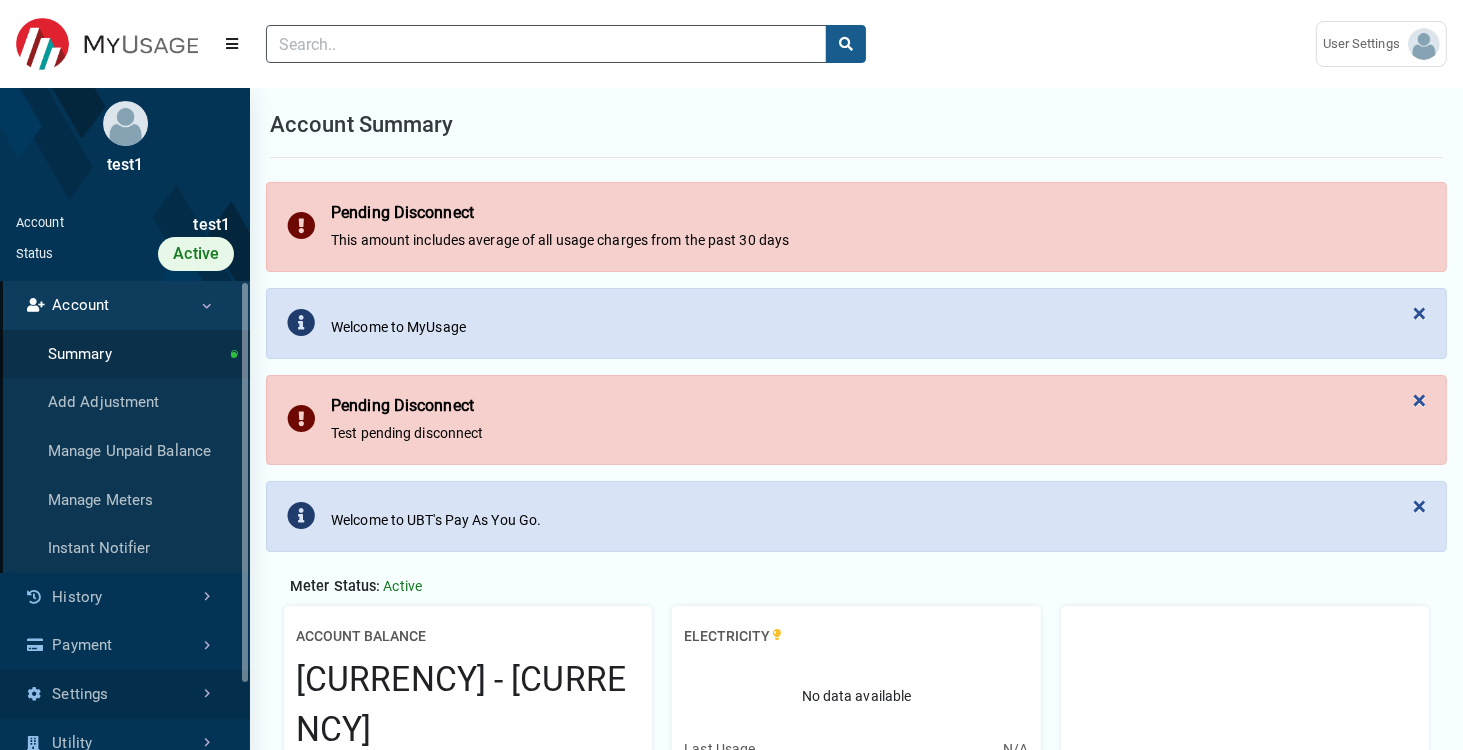 click on "Settings" at bounding box center (125, 694) 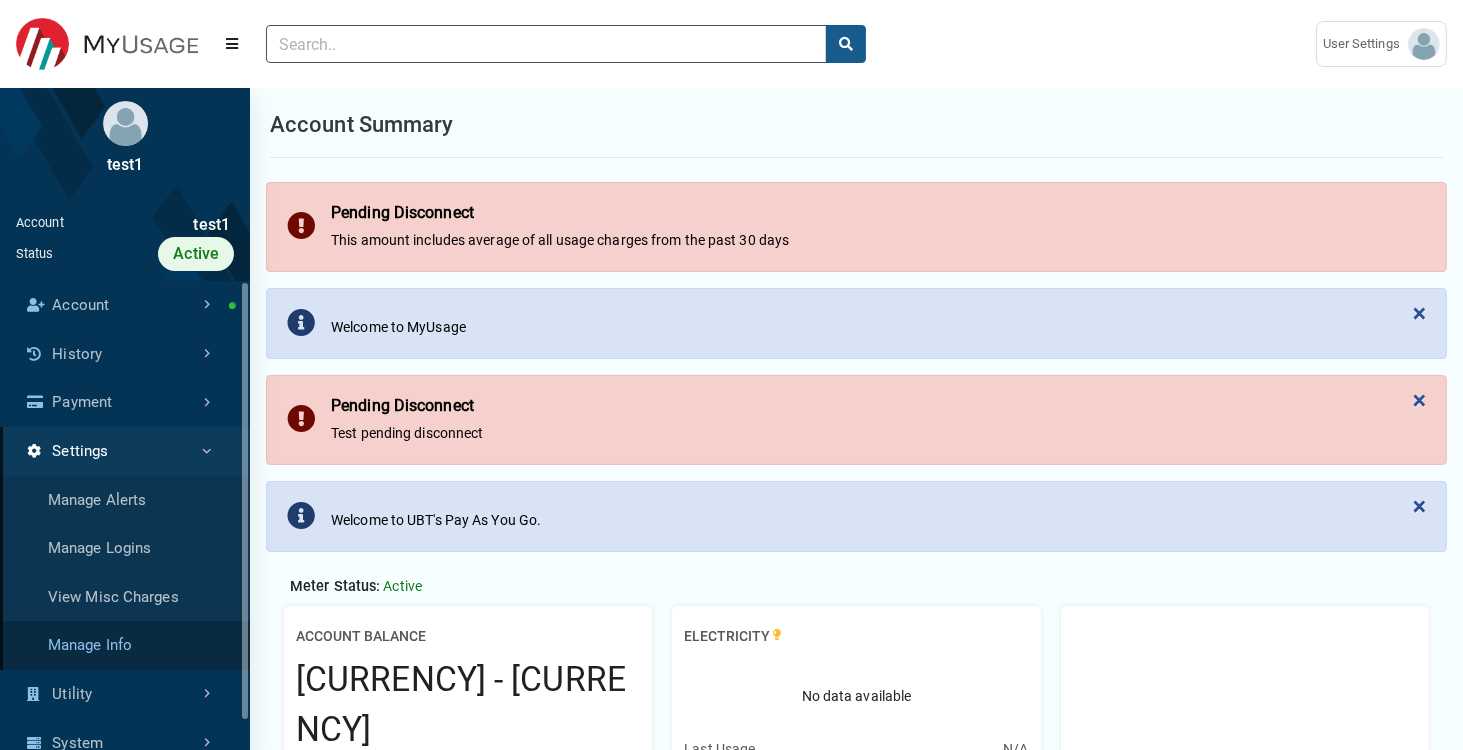 click on "Manage Info" at bounding box center (125, 645) 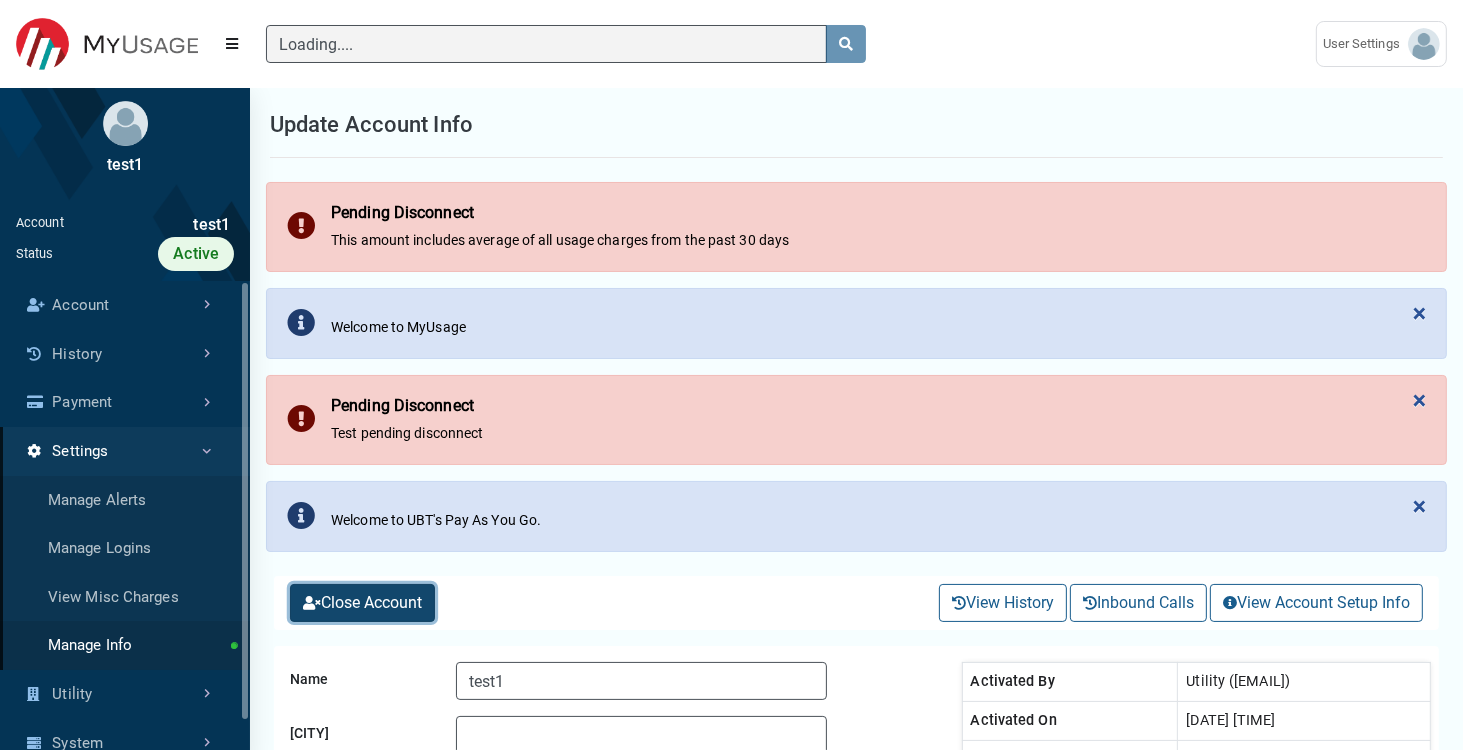 click on "Close Account" at bounding box center [362, 603] 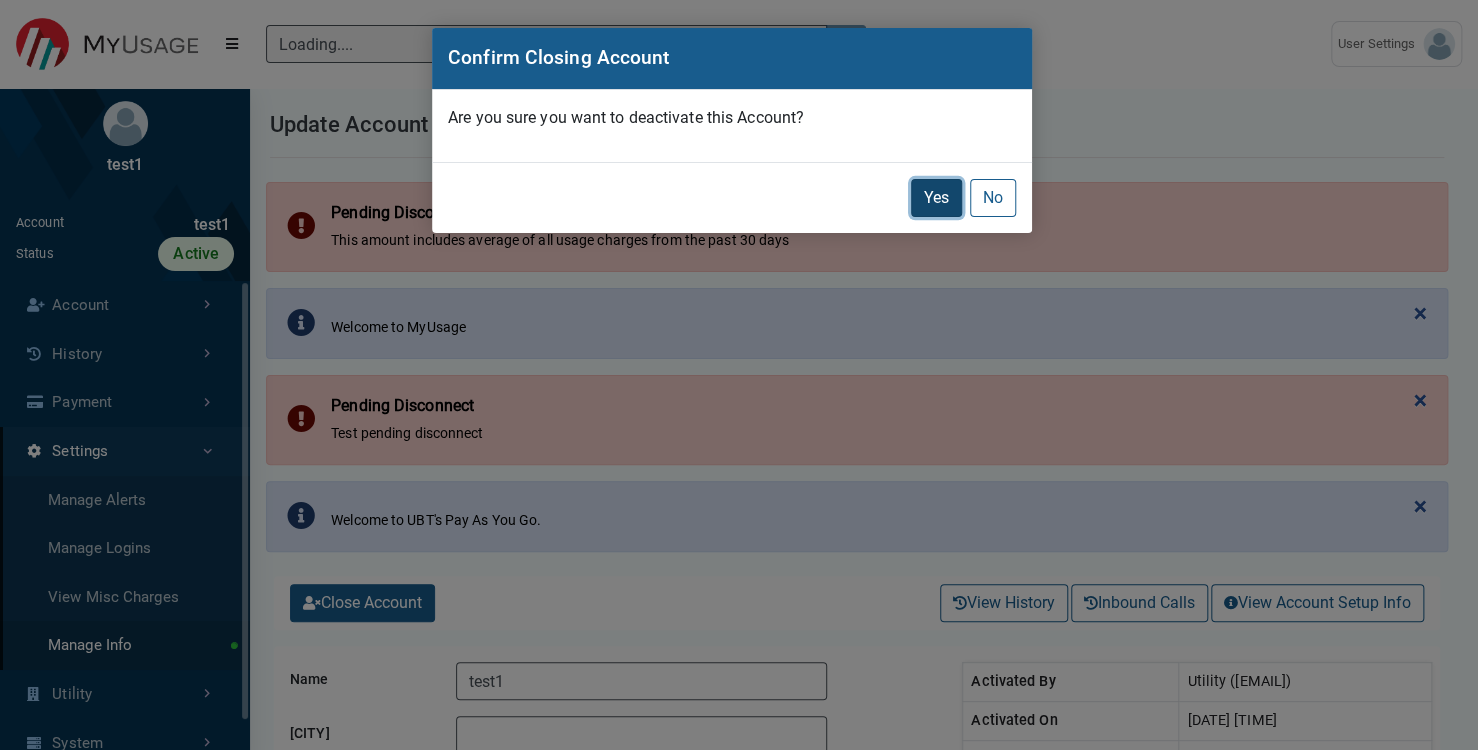 click on "Yes" at bounding box center (936, 198) 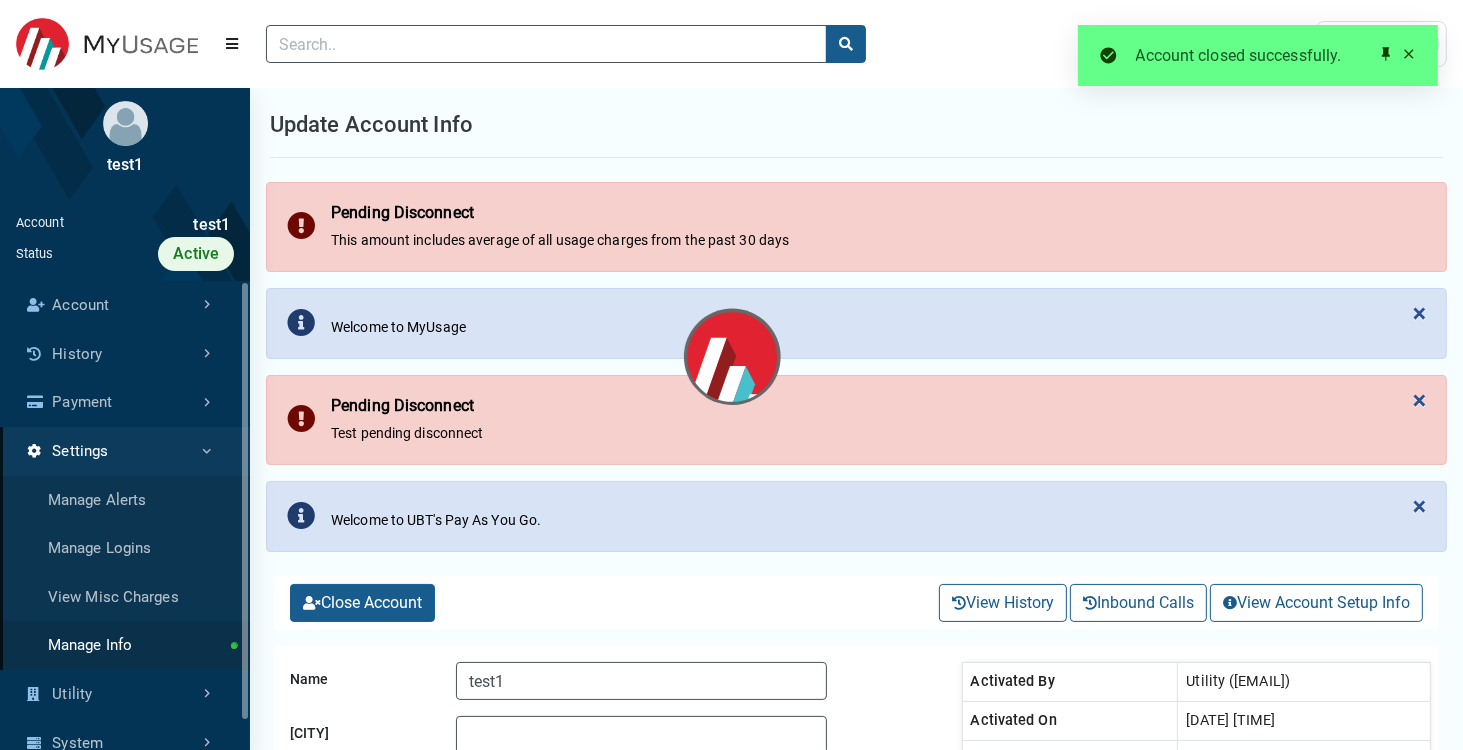 click on "[NAME]" at bounding box center (149, 225) 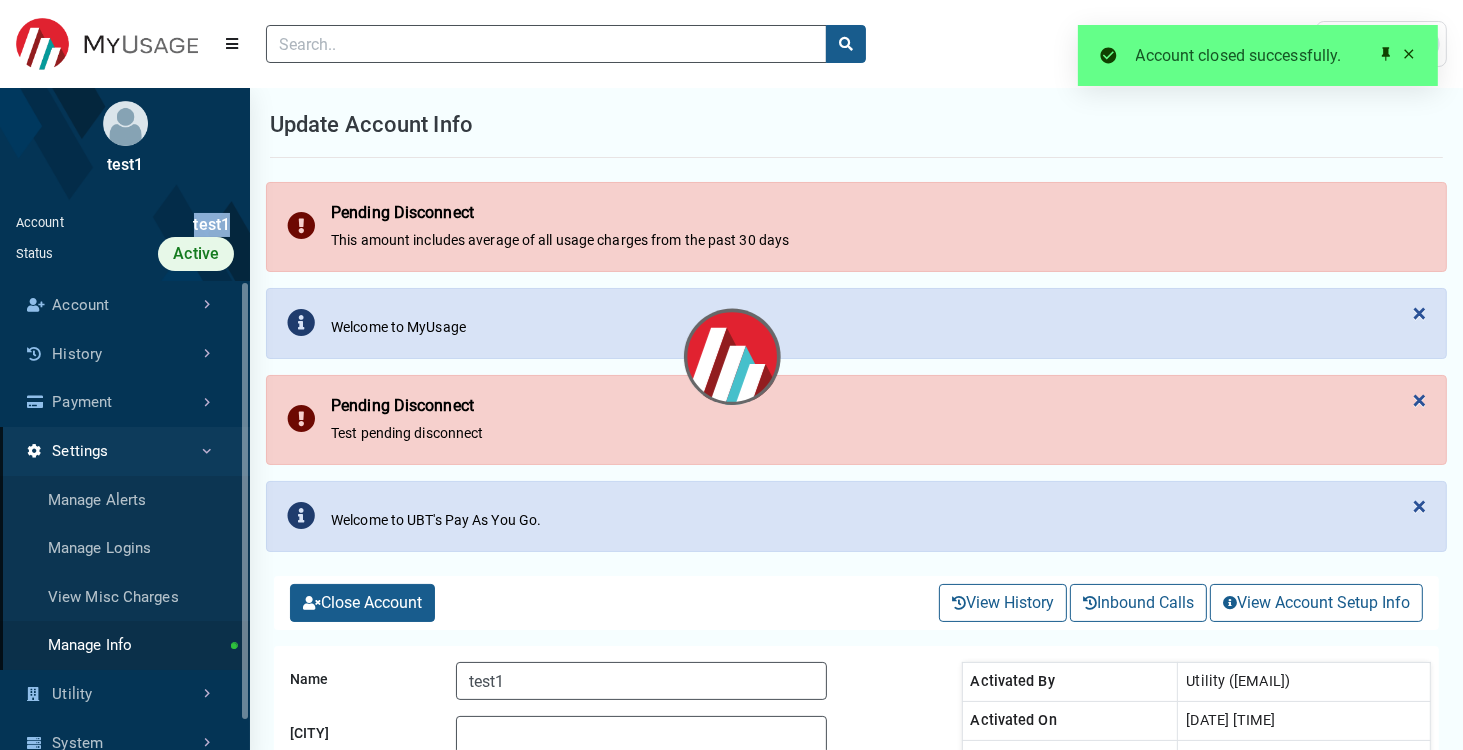 click on "[NAME]" at bounding box center [149, 225] 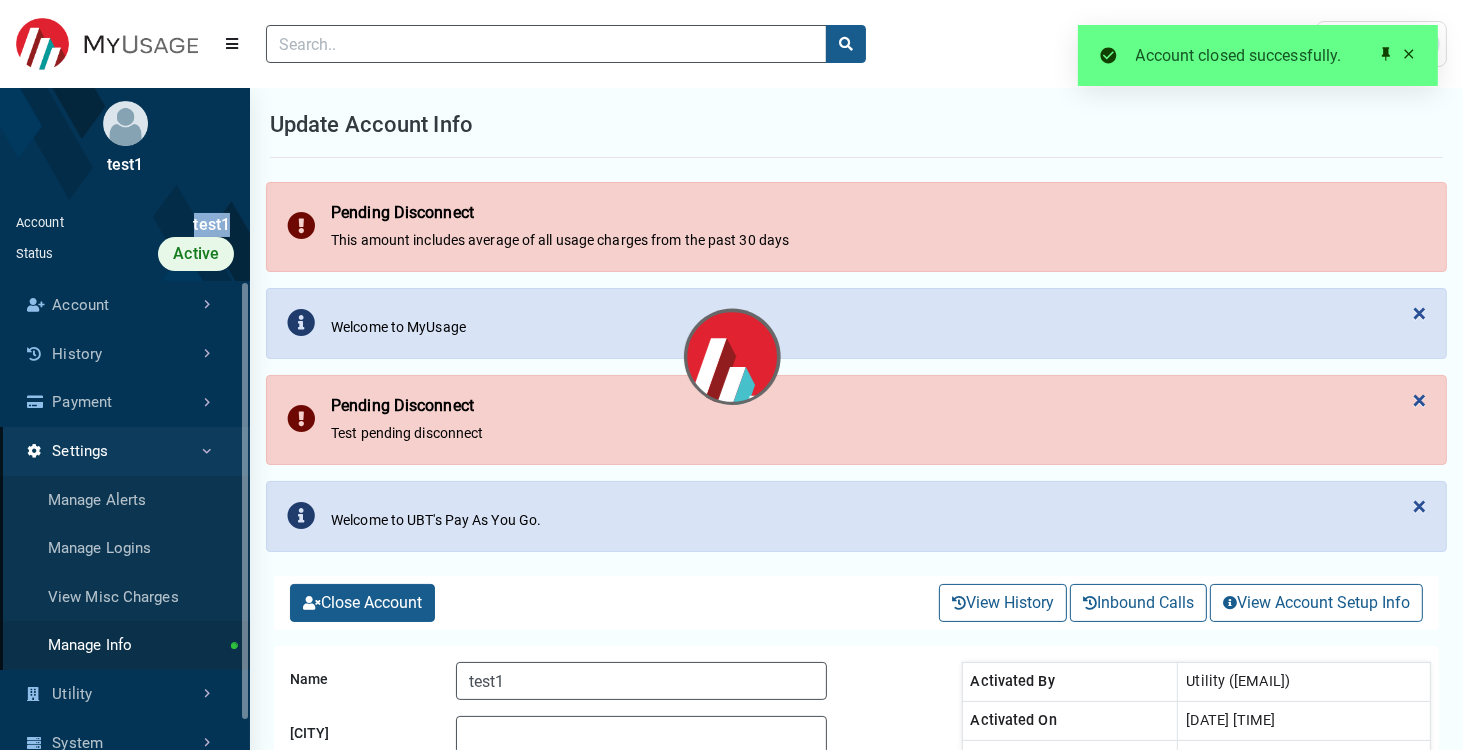 copy on "[NAME]" 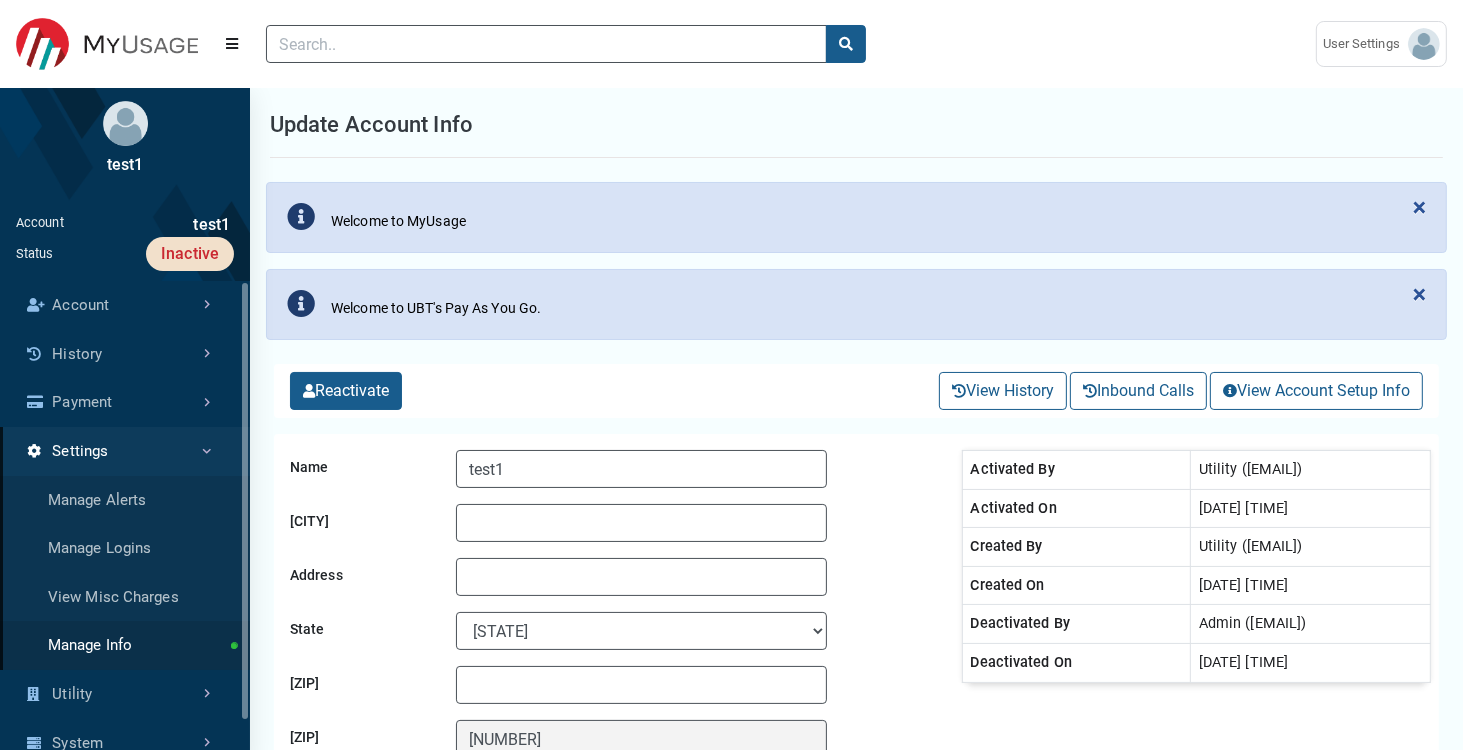scroll, scrollTop: 120, scrollLeft: 0, axis: vertical 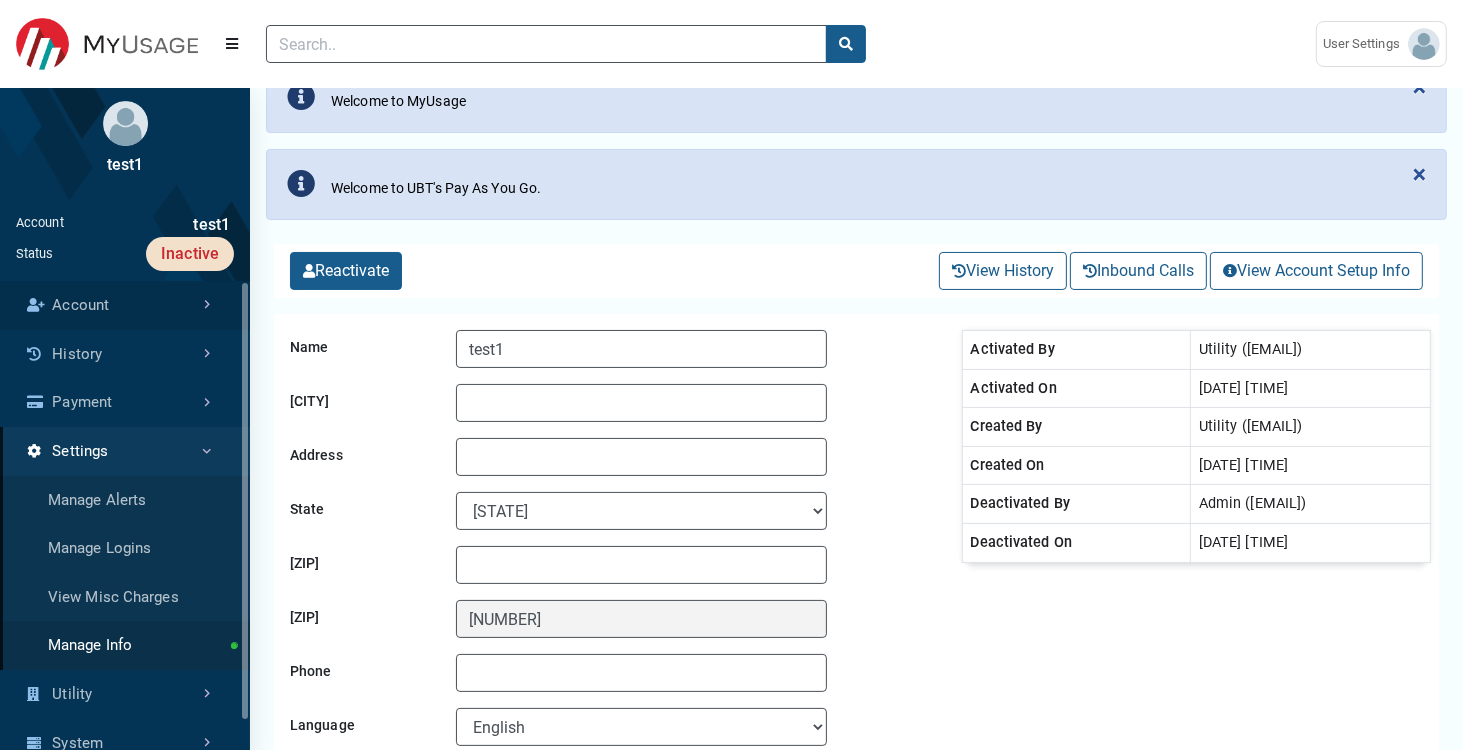 click on "Account" at bounding box center (125, 305) 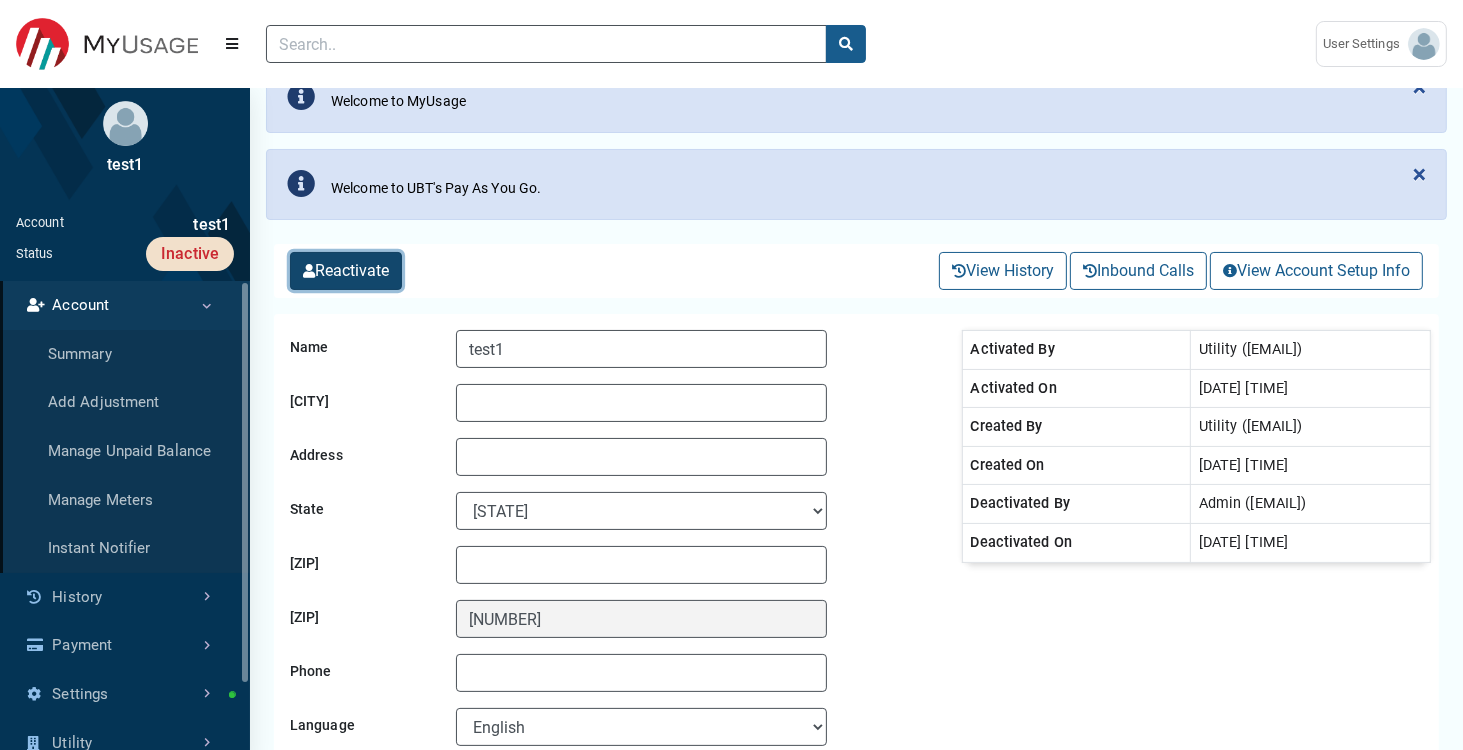 click on "Reactivate" at bounding box center (346, 271) 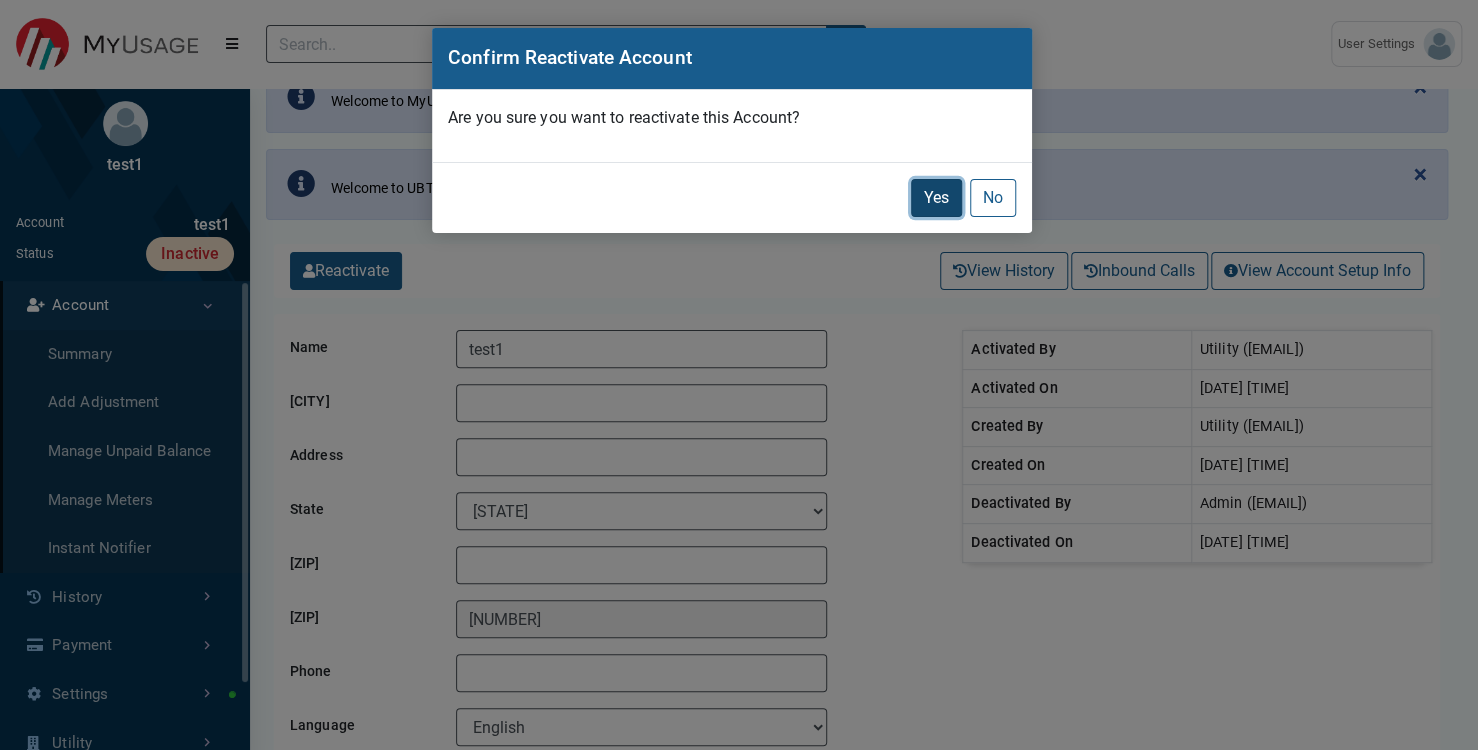 click on "Yes" at bounding box center [936, 198] 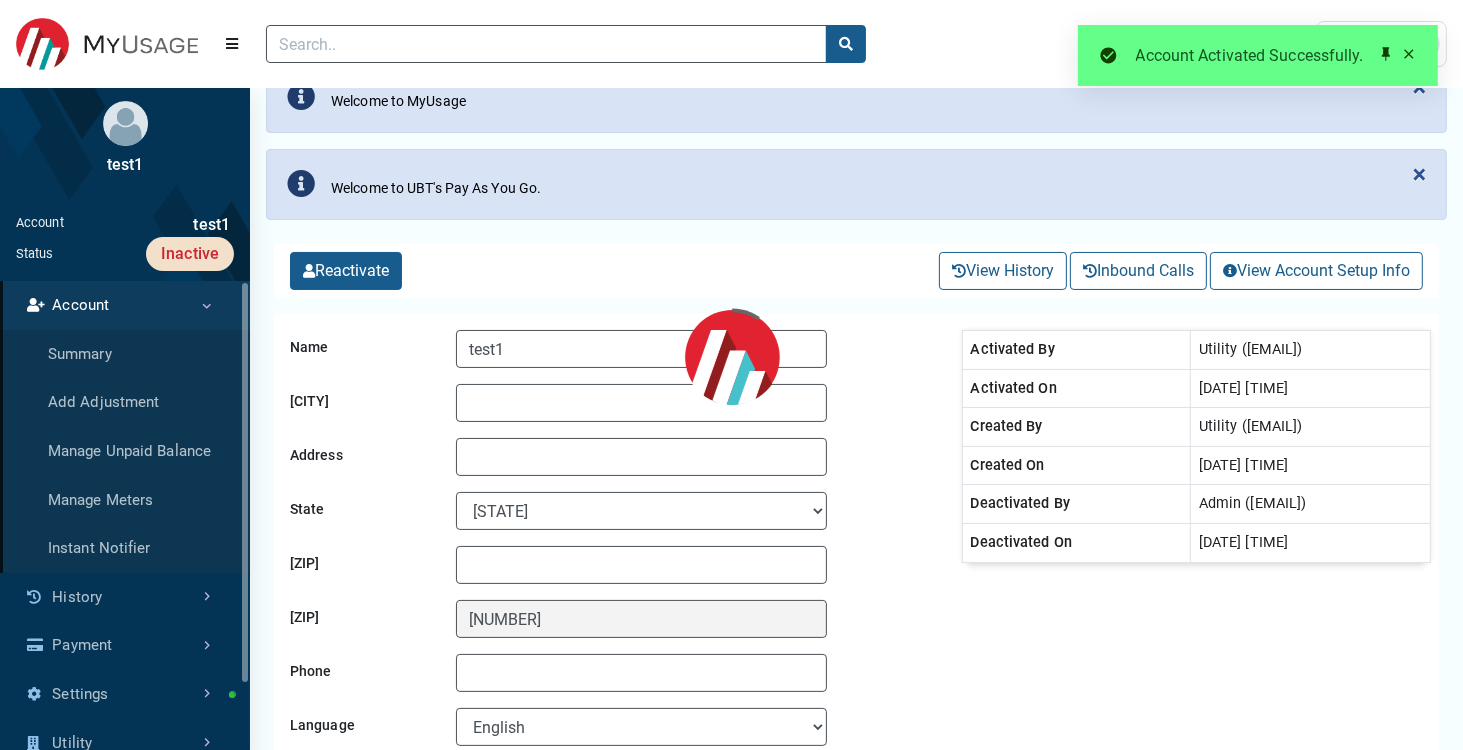 scroll, scrollTop: 0, scrollLeft: 0, axis: both 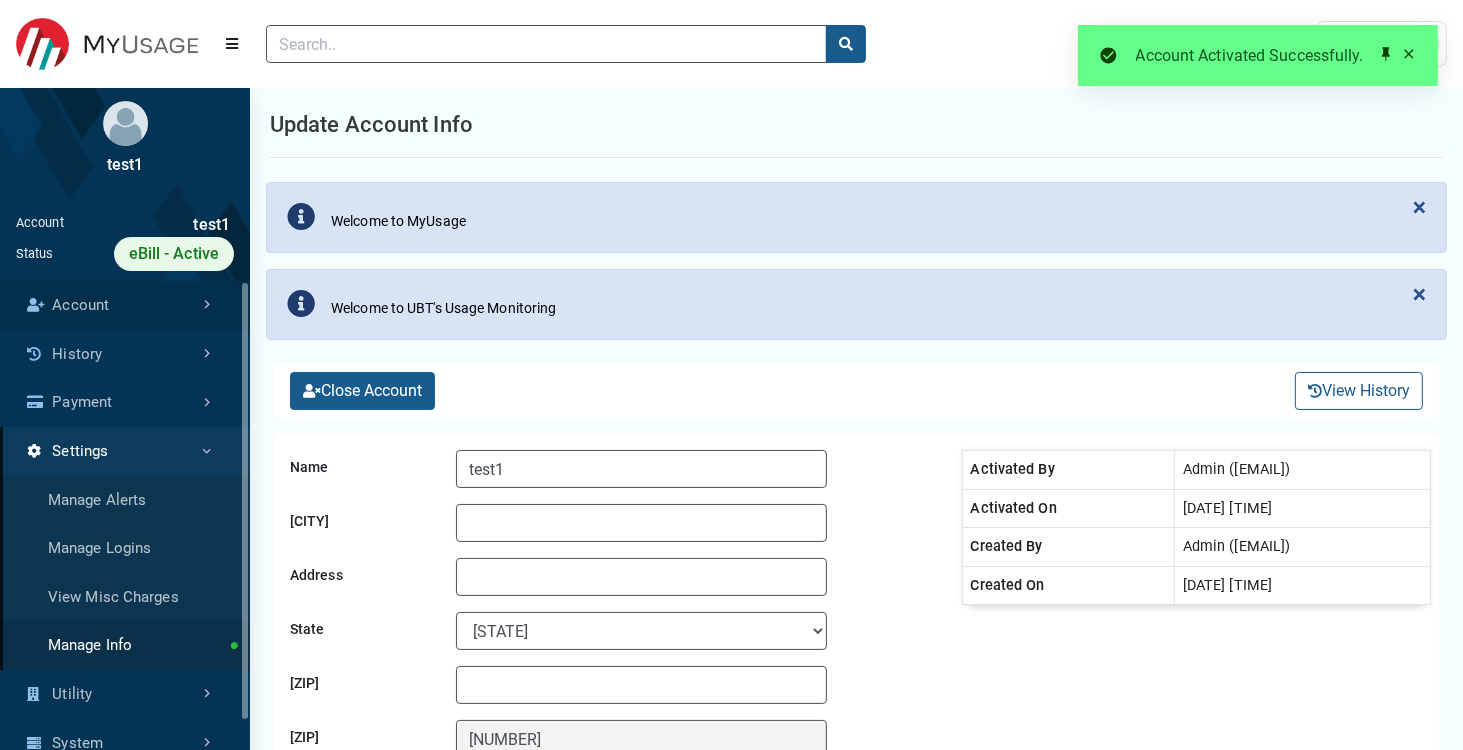click on "Account" at bounding box center (125, 305) 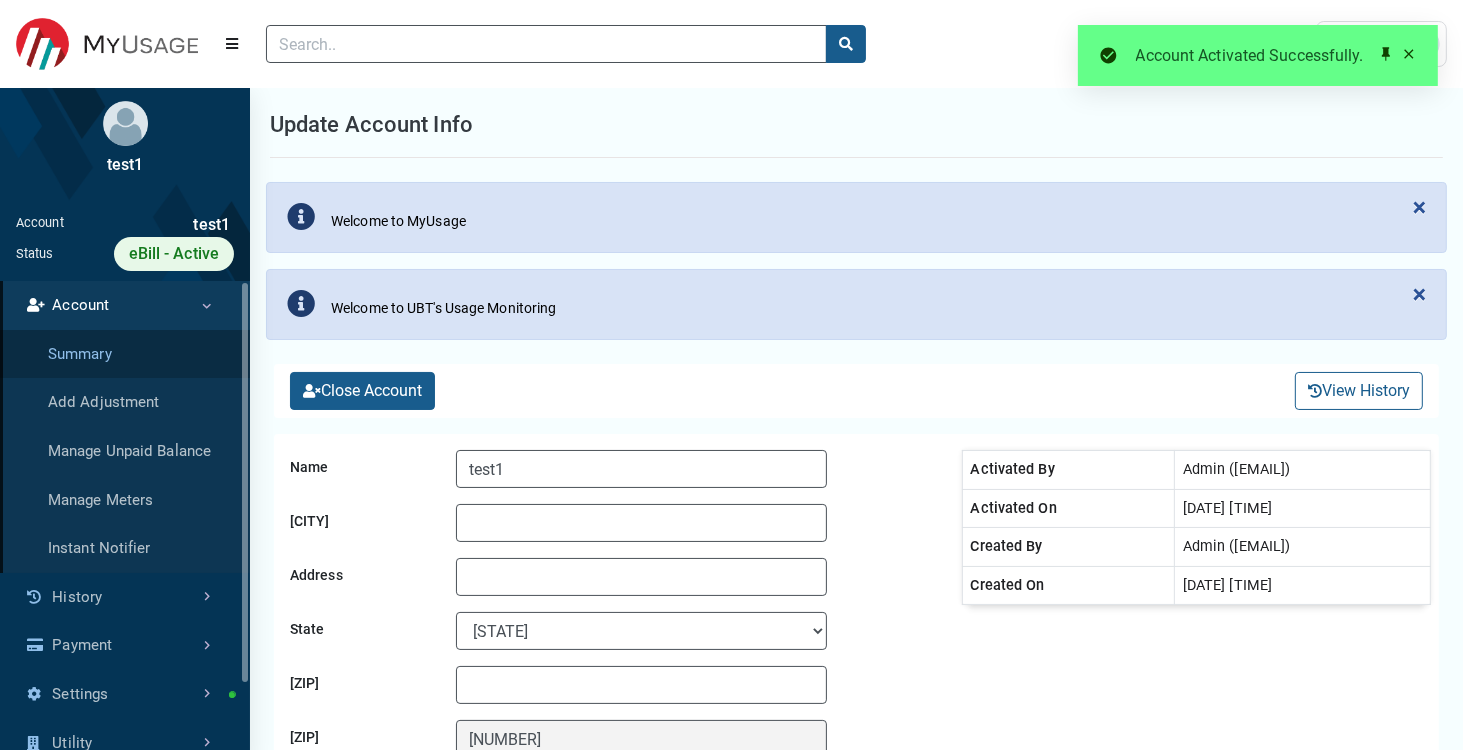 click on "Summary" at bounding box center [125, 354] 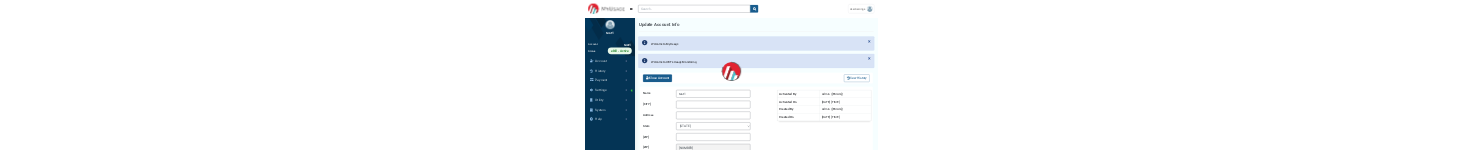 scroll, scrollTop: 0, scrollLeft: 0, axis: both 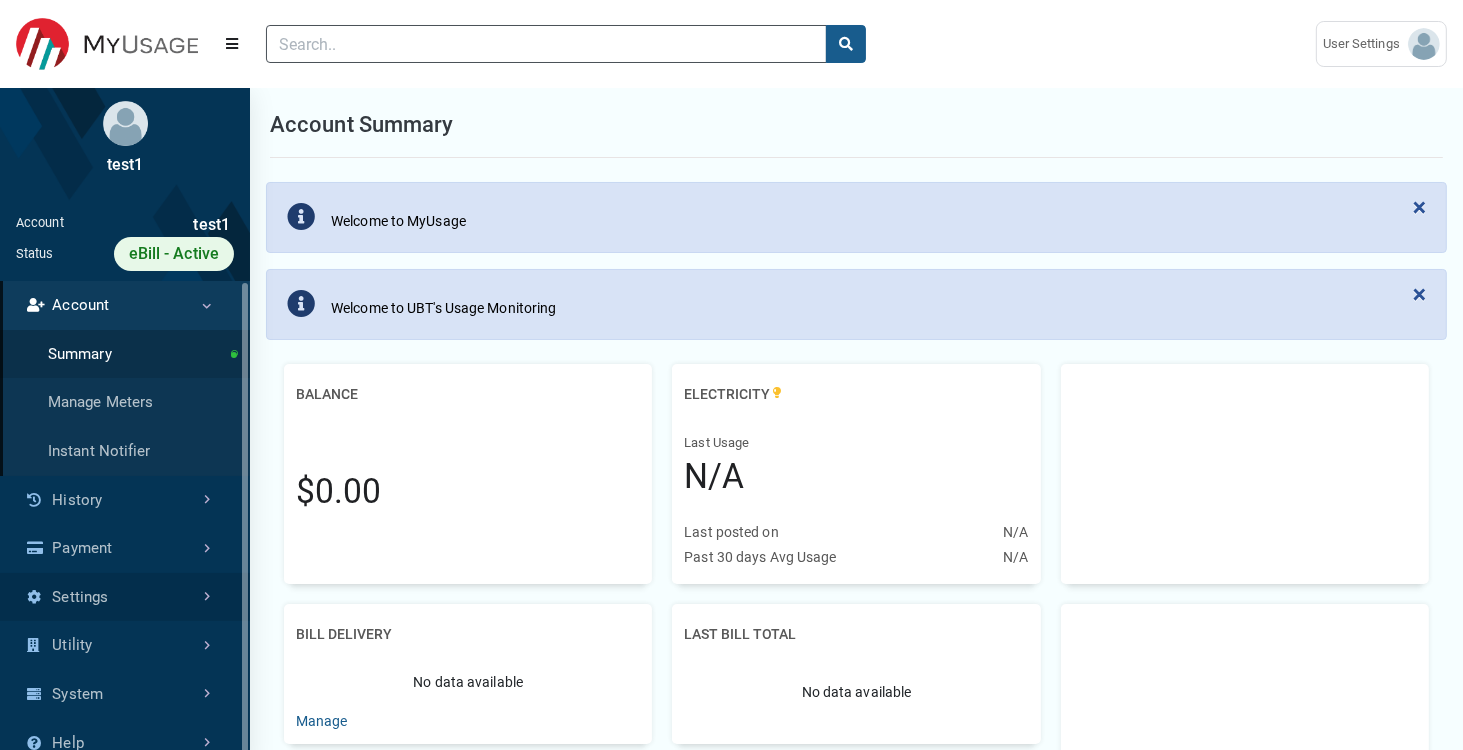 click on "Settings" at bounding box center (125, 597) 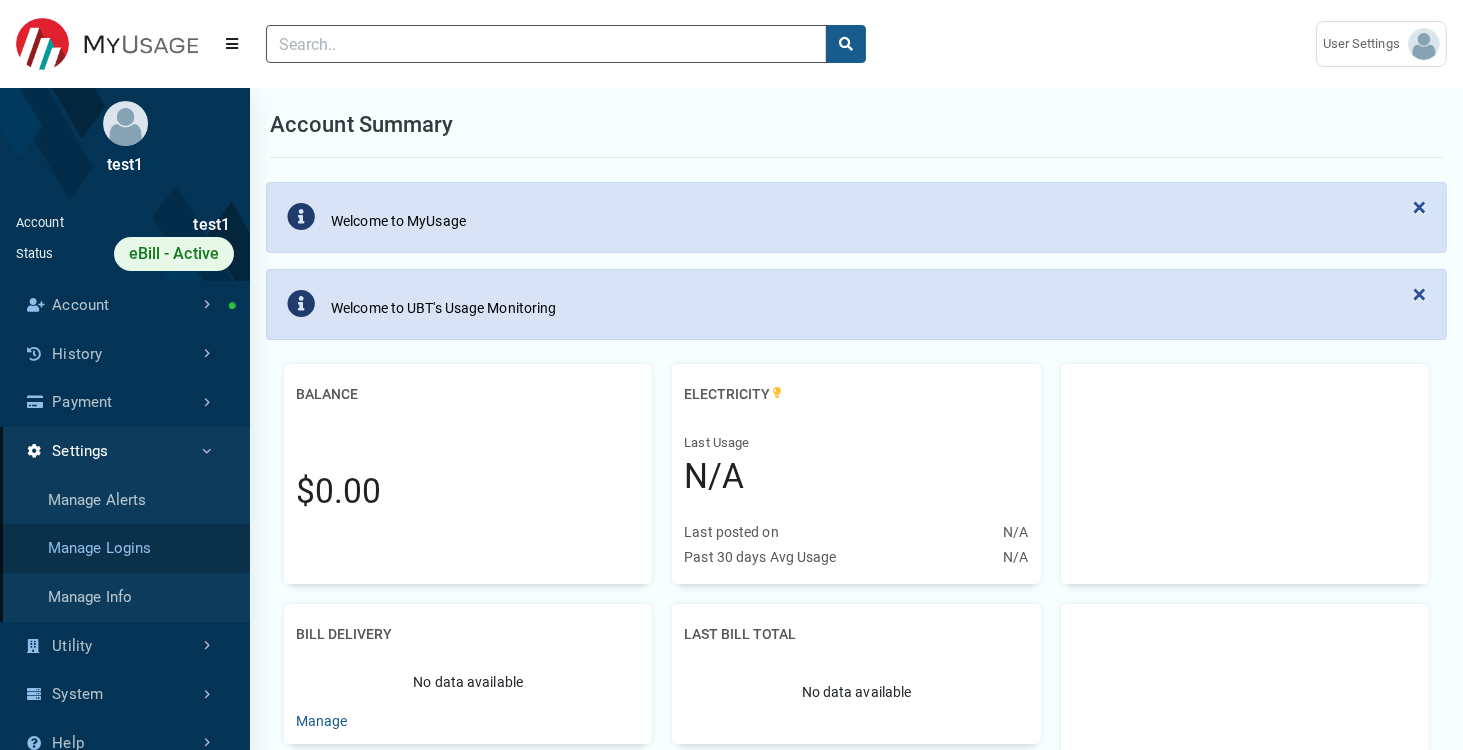 scroll, scrollTop: 9, scrollLeft: 0, axis: vertical 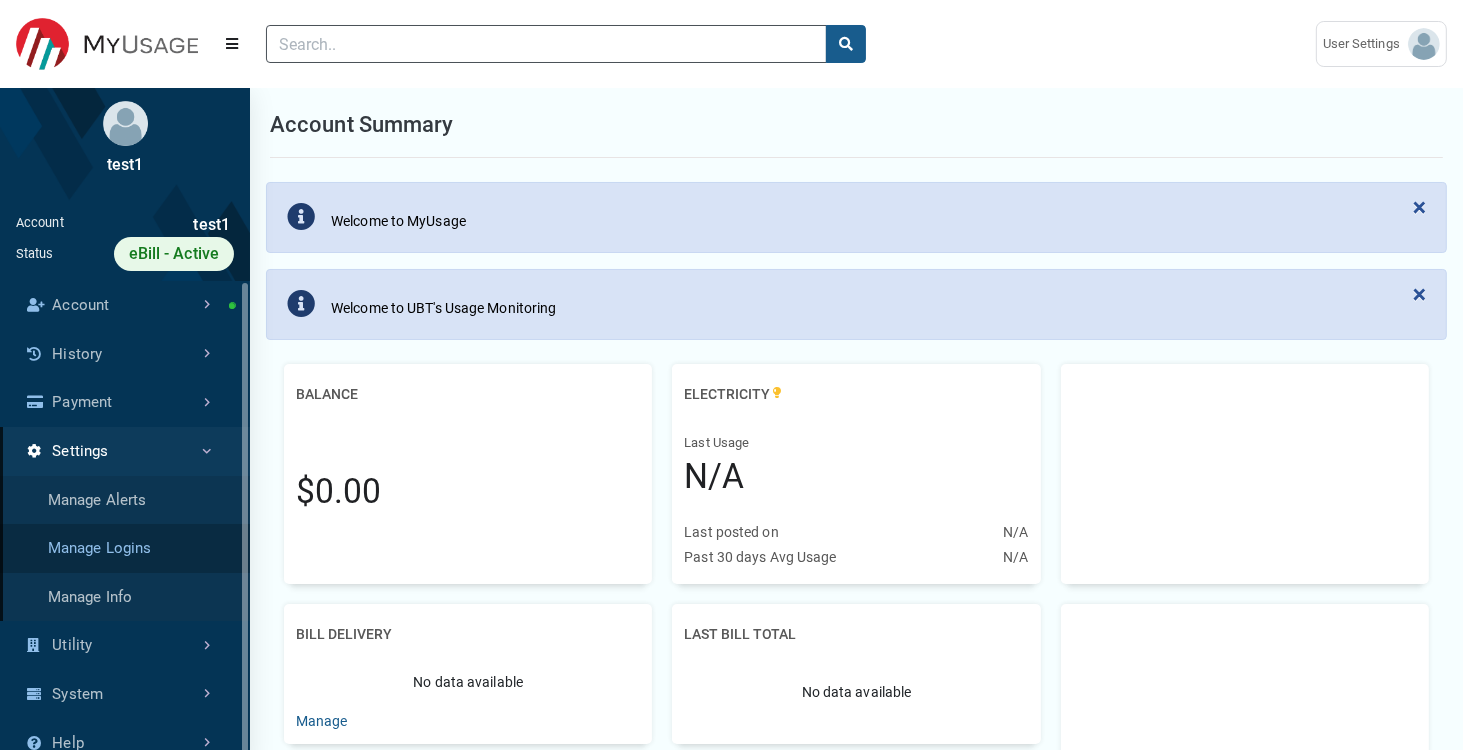 click on "Manage Logins" at bounding box center (125, 548) 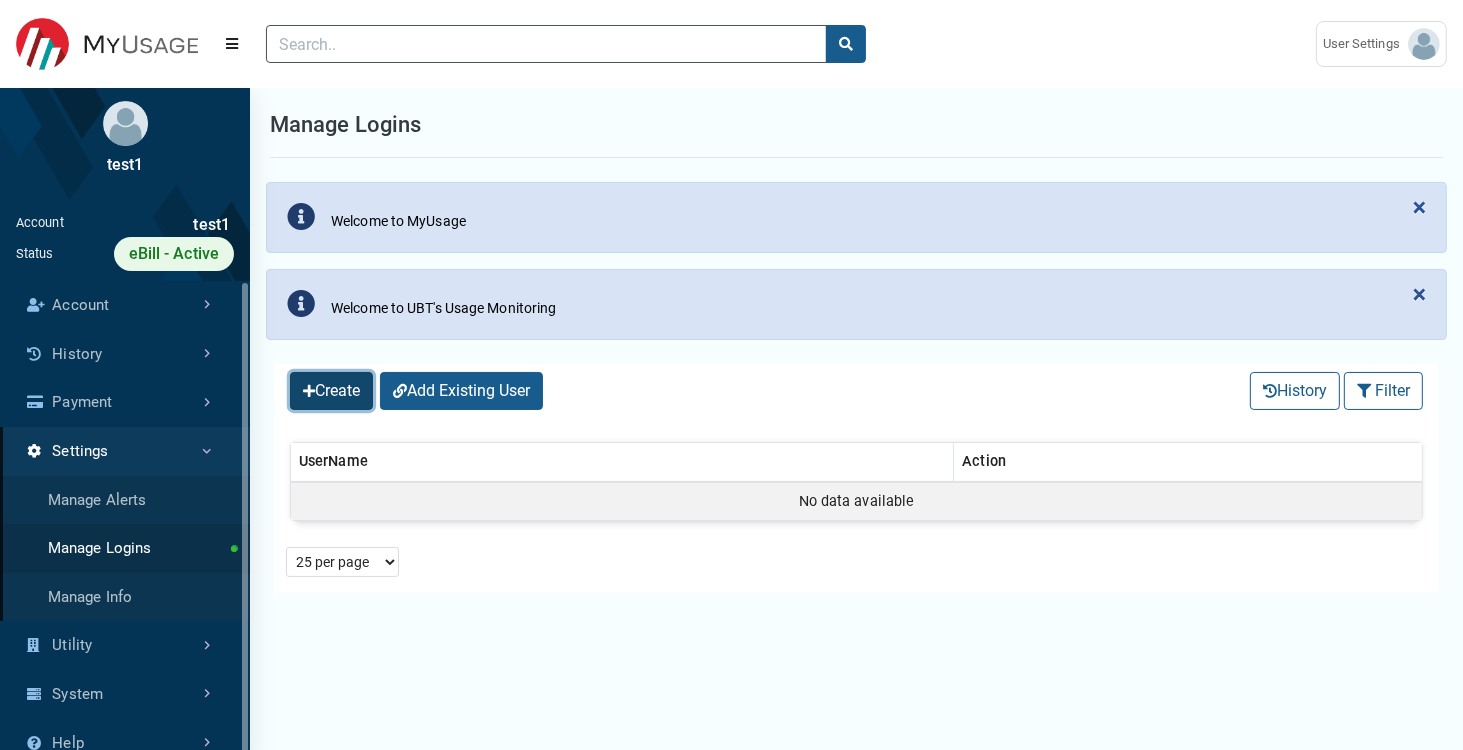 click on "Create" at bounding box center [331, 391] 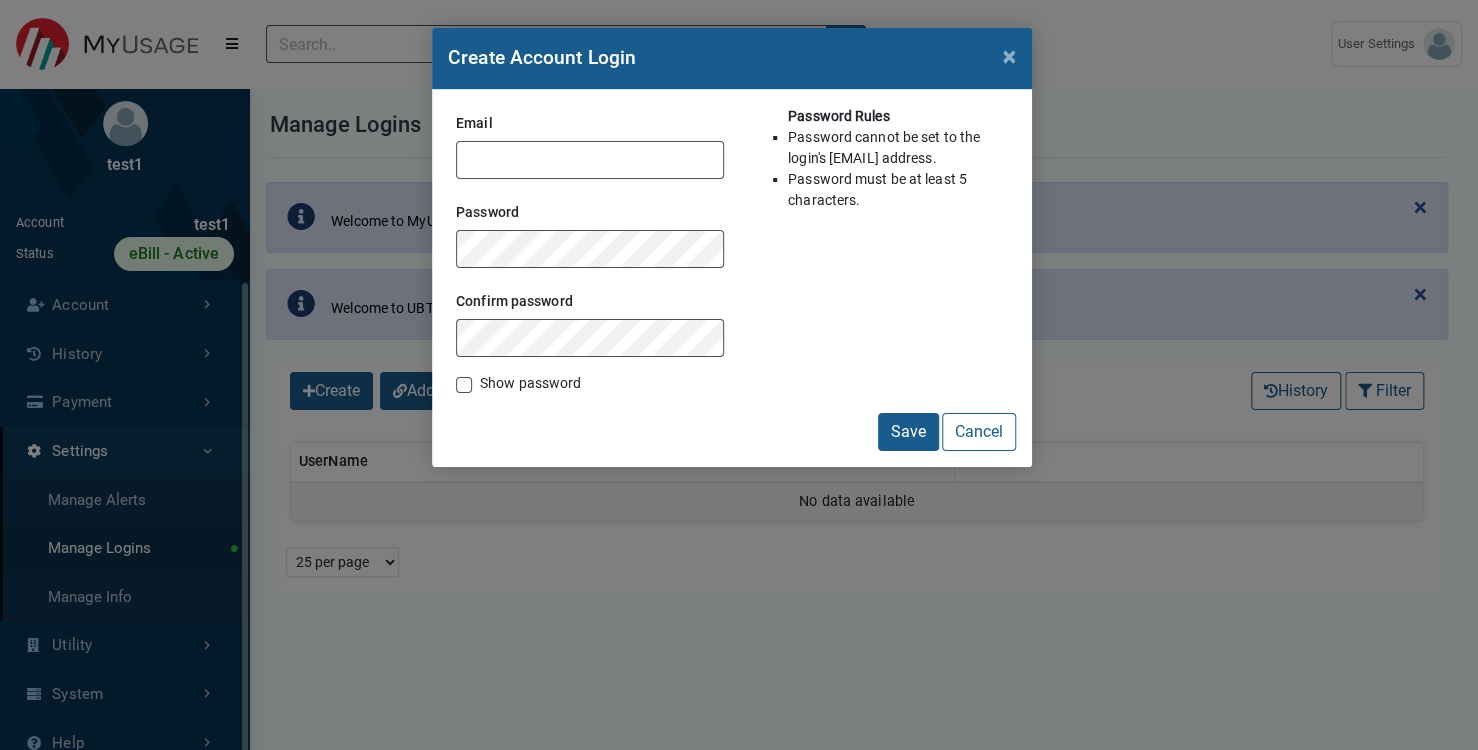 click on "Show password" at bounding box center (530, 383) 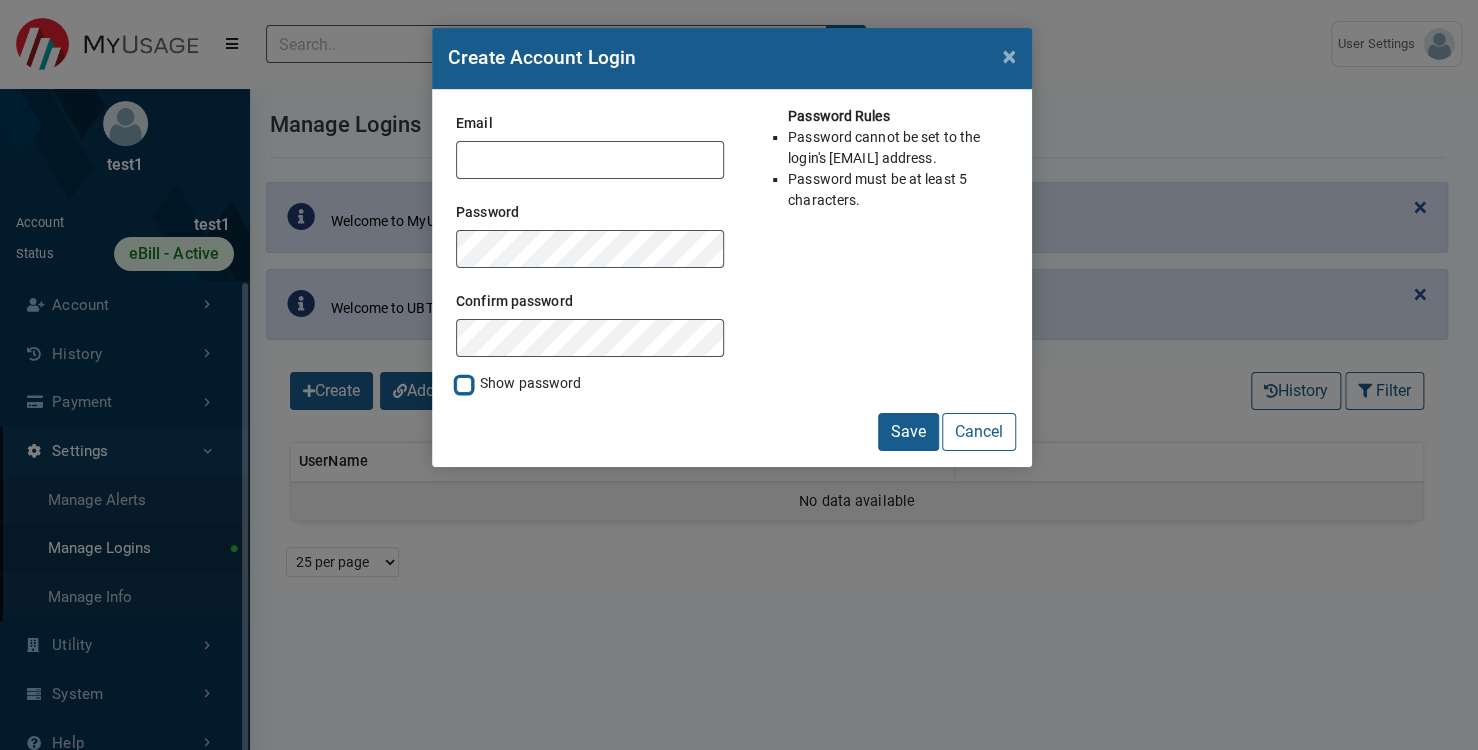 click on "Show password" at bounding box center (464, 383) 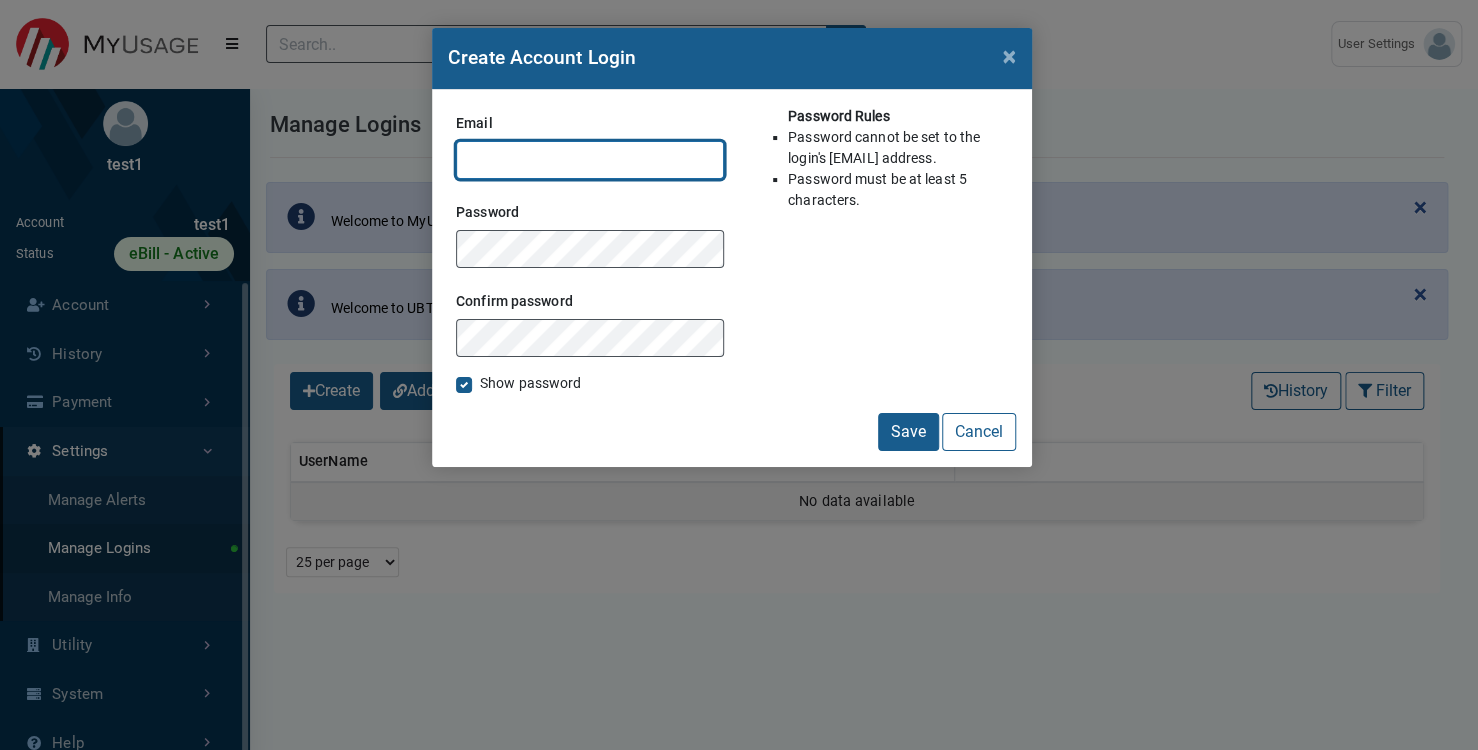 click on "Email" at bounding box center [590, 160] 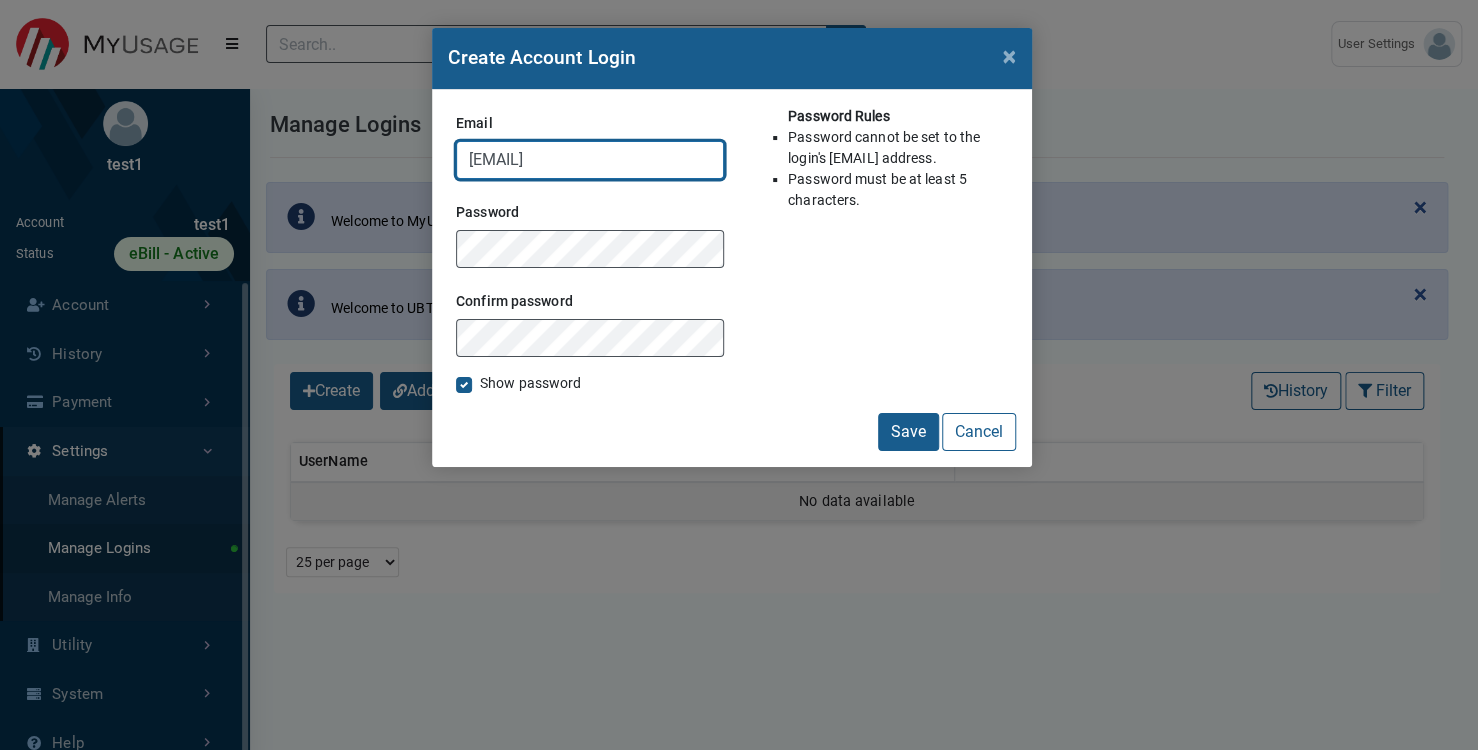 click on "testload1@test.com" at bounding box center [590, 160] 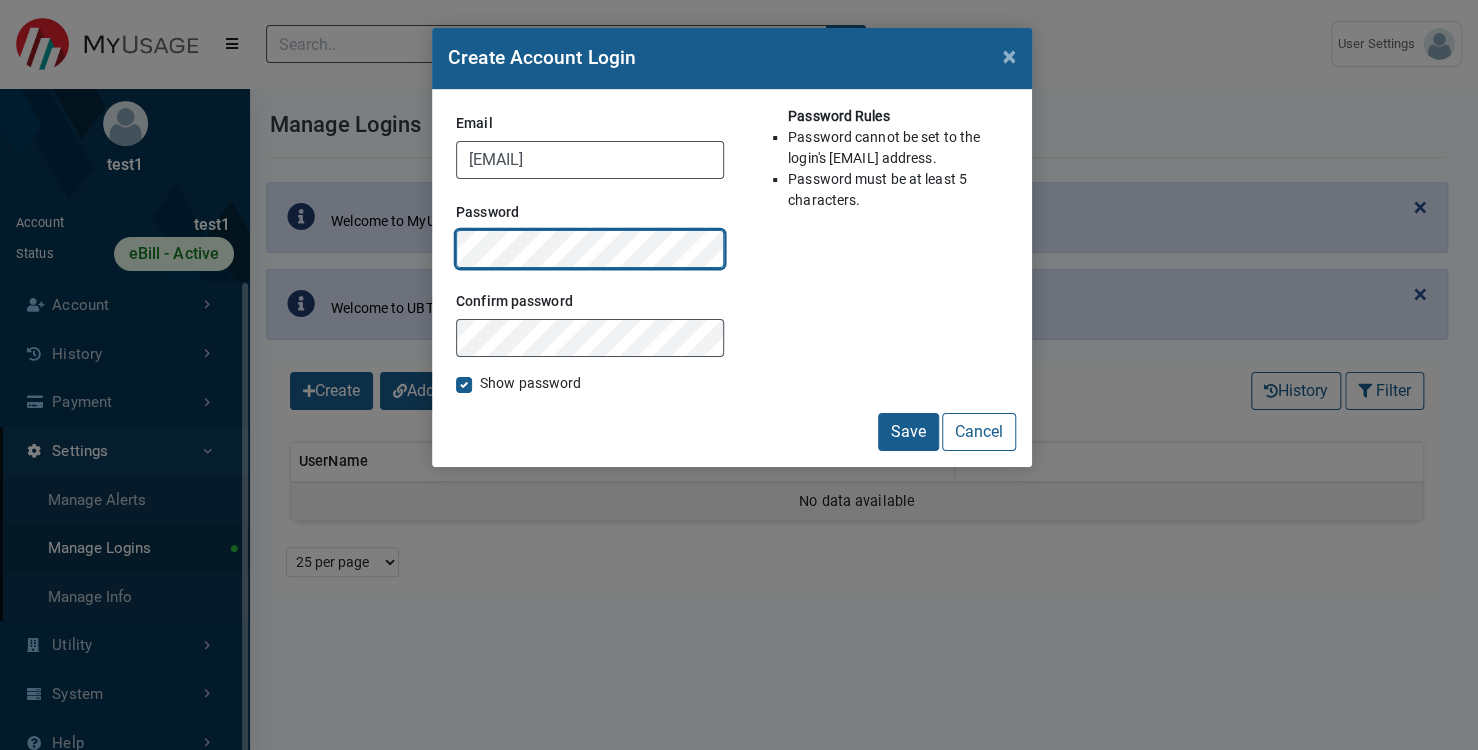 click on "Save" at bounding box center [908, 432] 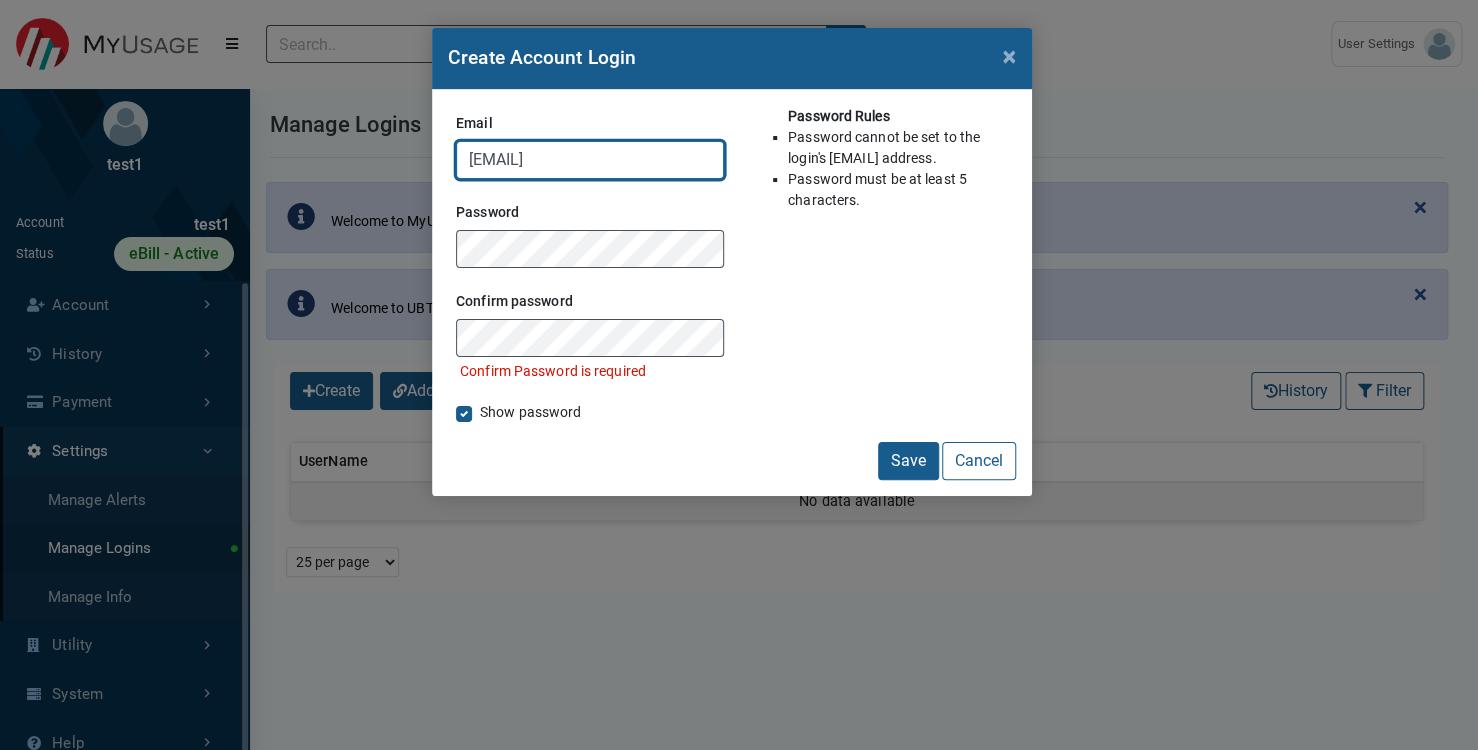 click on "testload11@test.com" at bounding box center (590, 160) 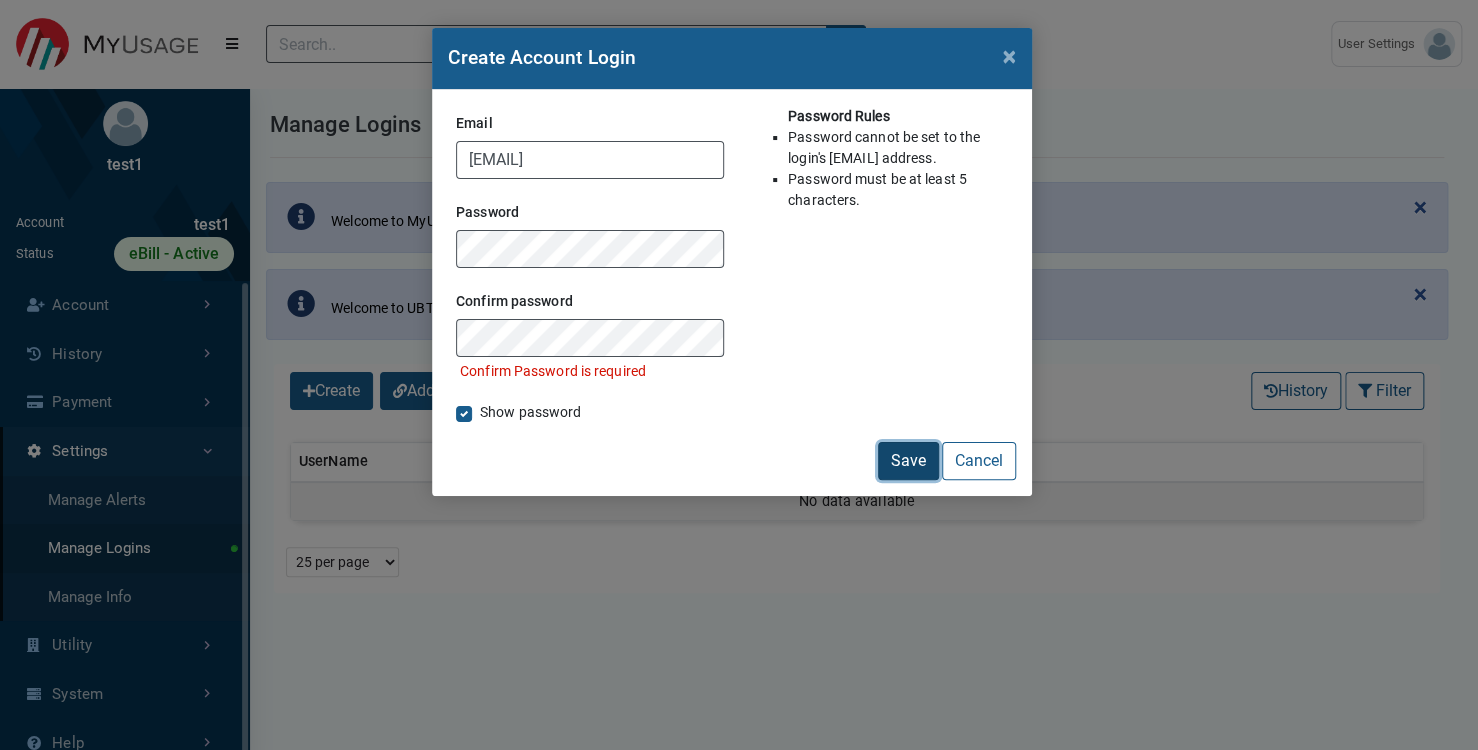 click on "Save" at bounding box center [908, 461] 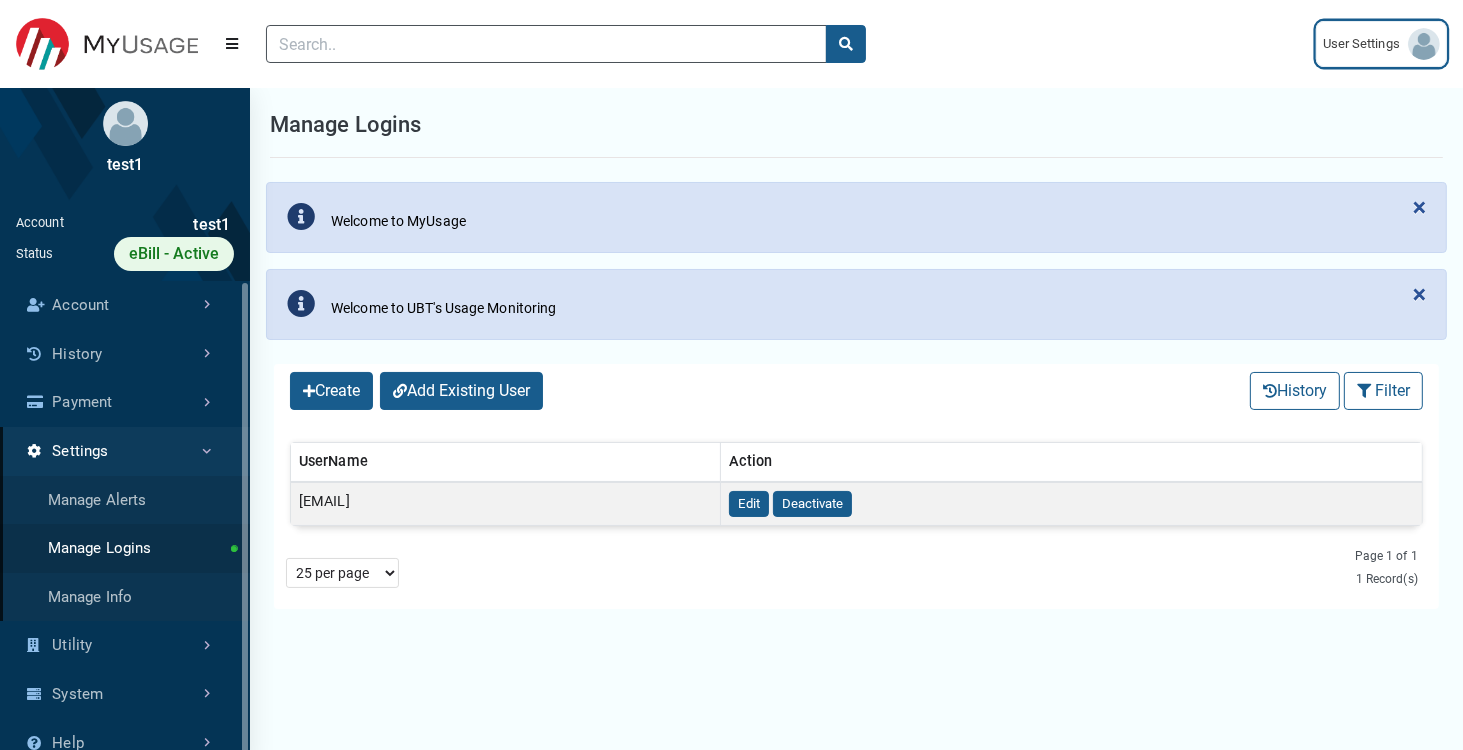 click on "User Settings" at bounding box center [1381, 44] 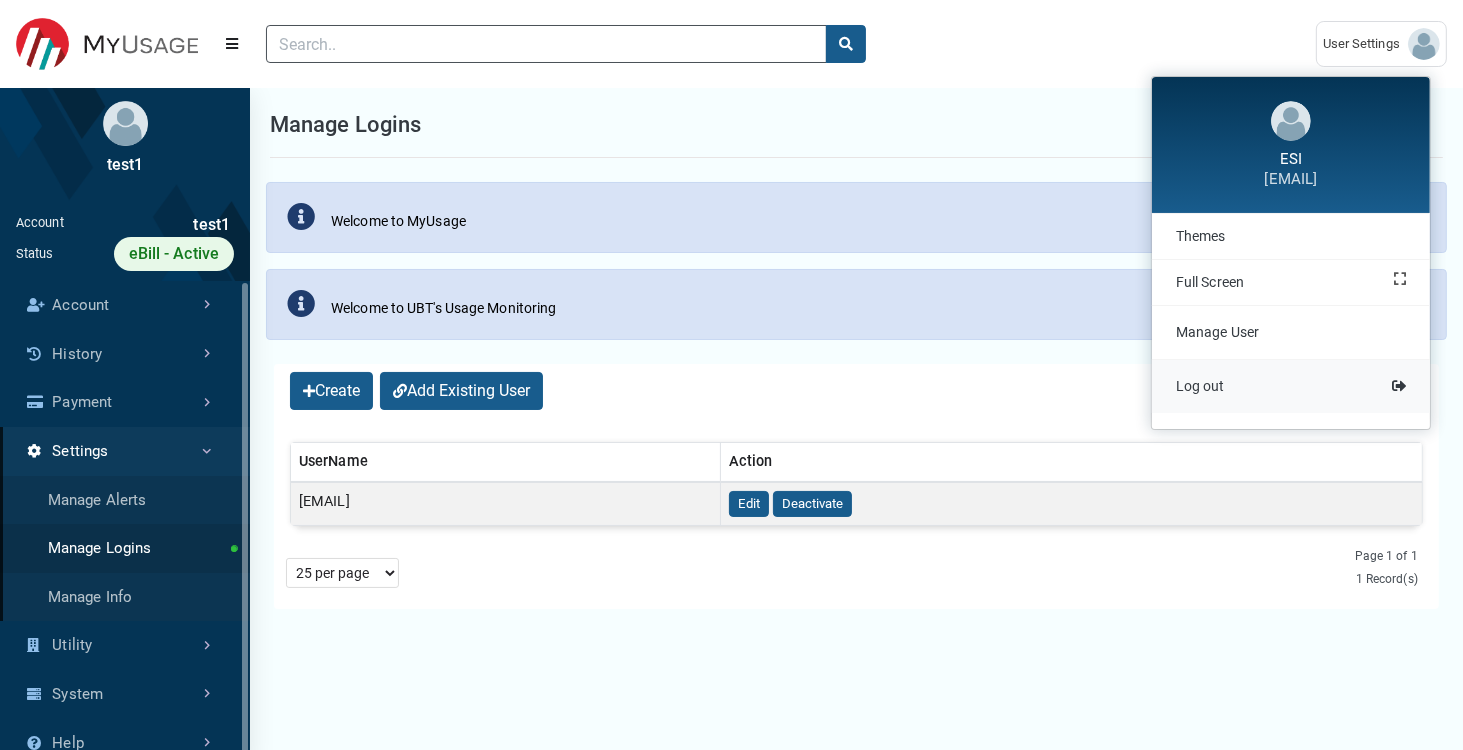 click on "Log out" at bounding box center [1291, 386] 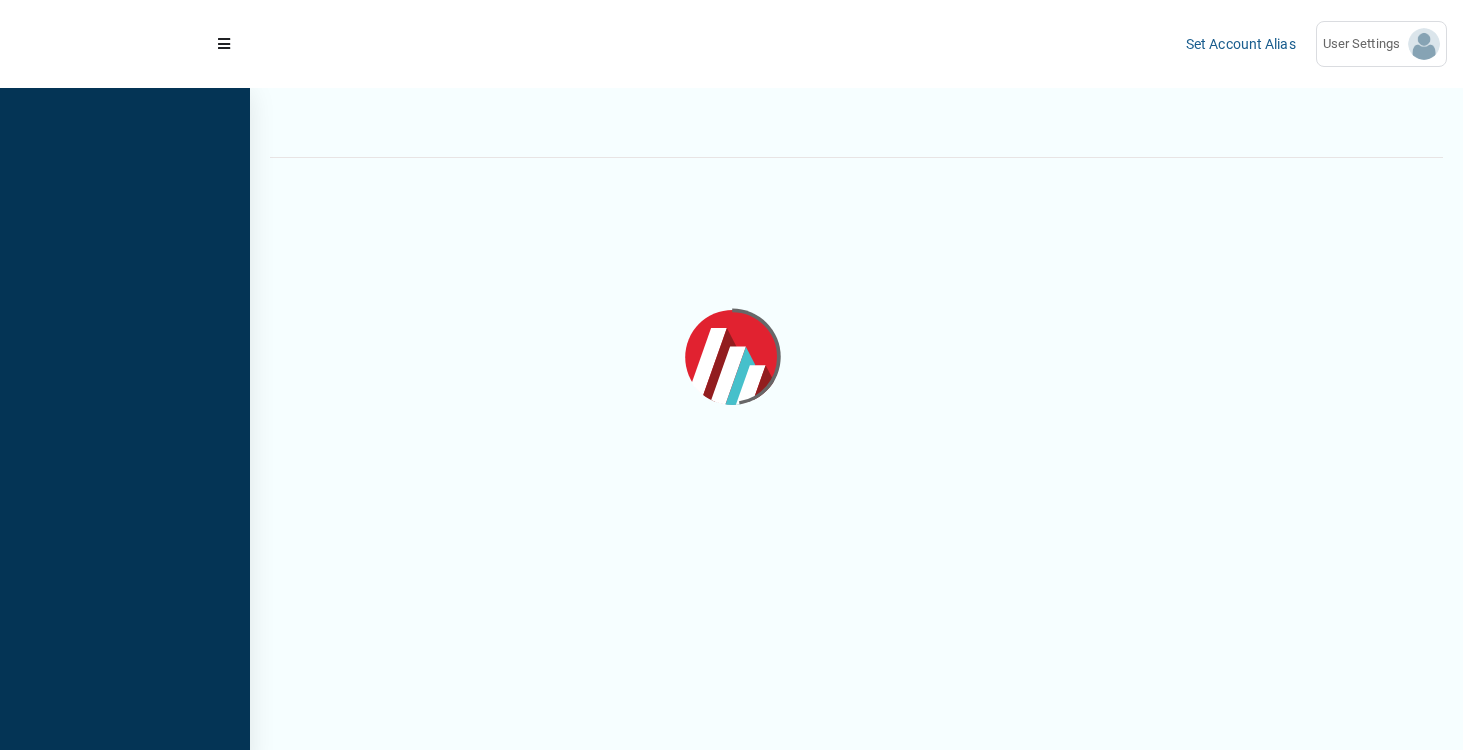 scroll, scrollTop: 0, scrollLeft: 0, axis: both 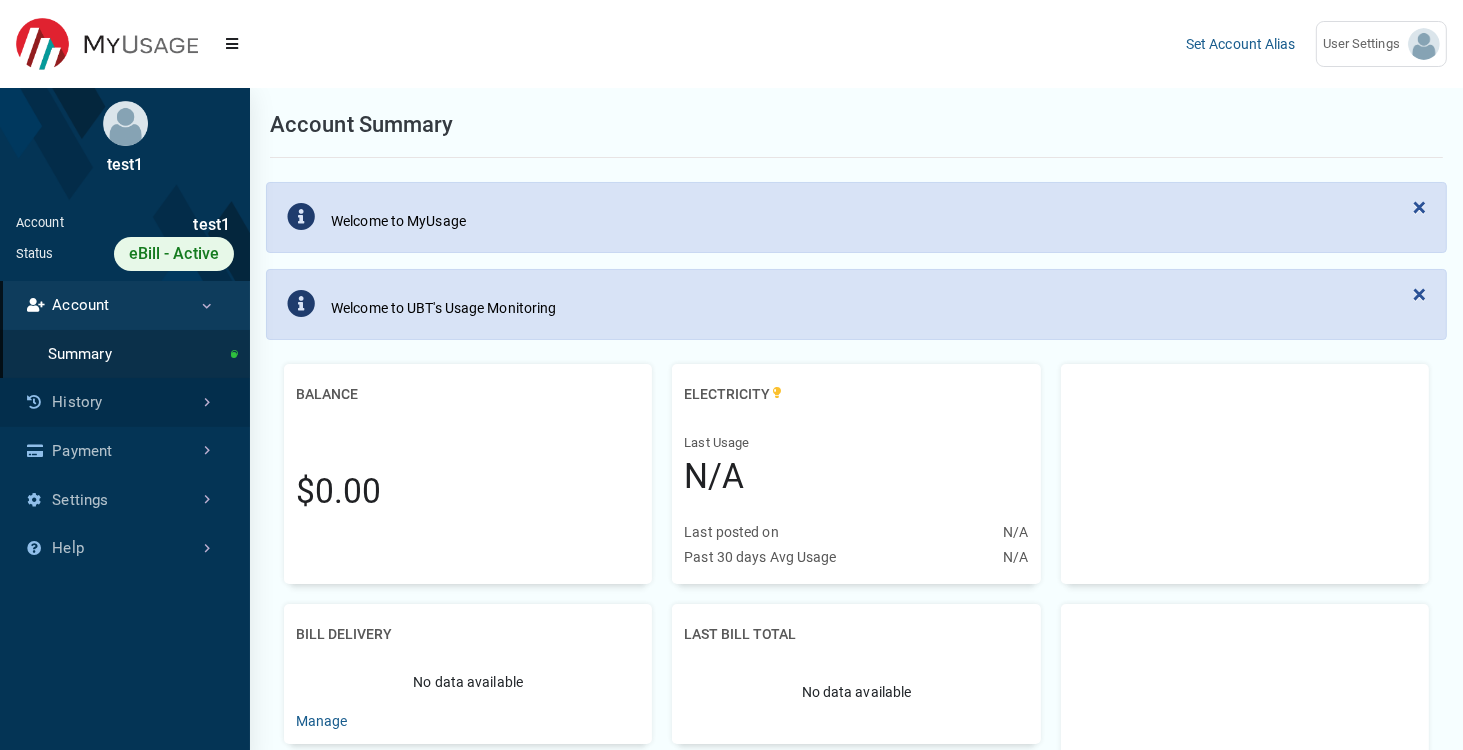 click on "History" at bounding box center [125, 402] 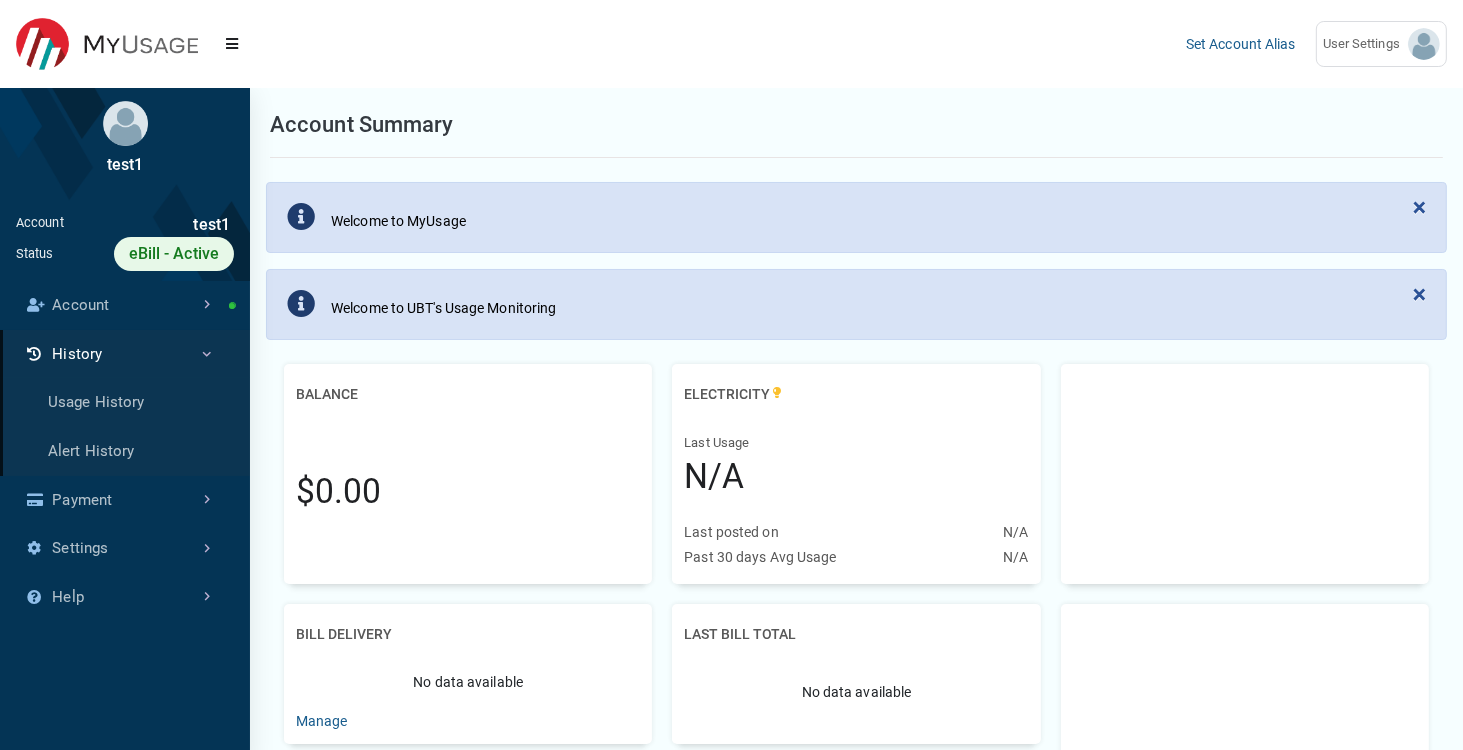 click on "Usage History" at bounding box center [125, 402] 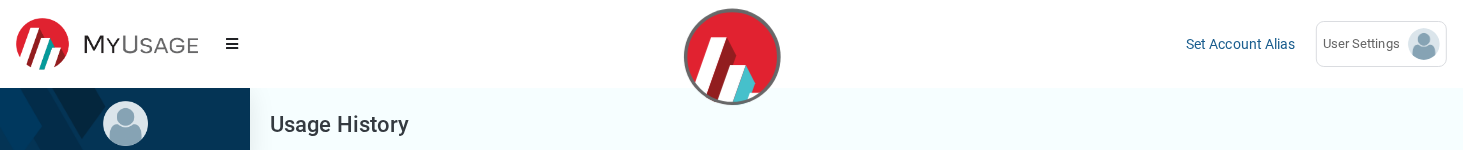 scroll, scrollTop: 0, scrollLeft: 0, axis: both 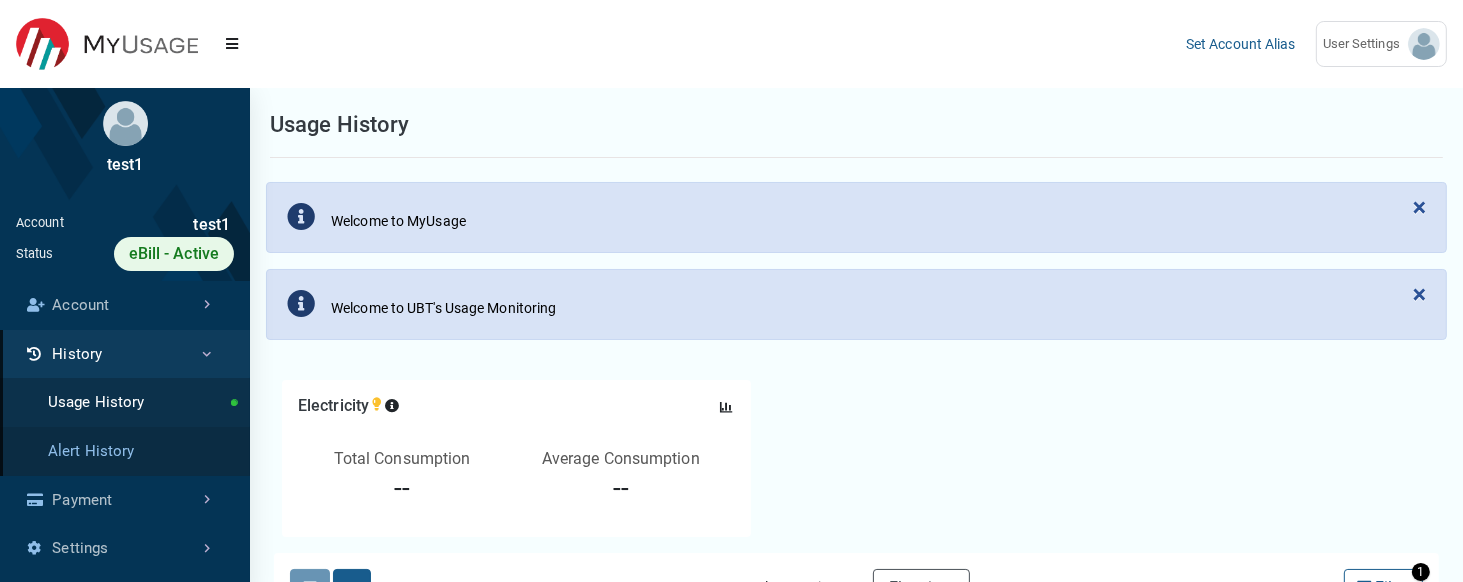 click on "Alert History" at bounding box center (125, 451) 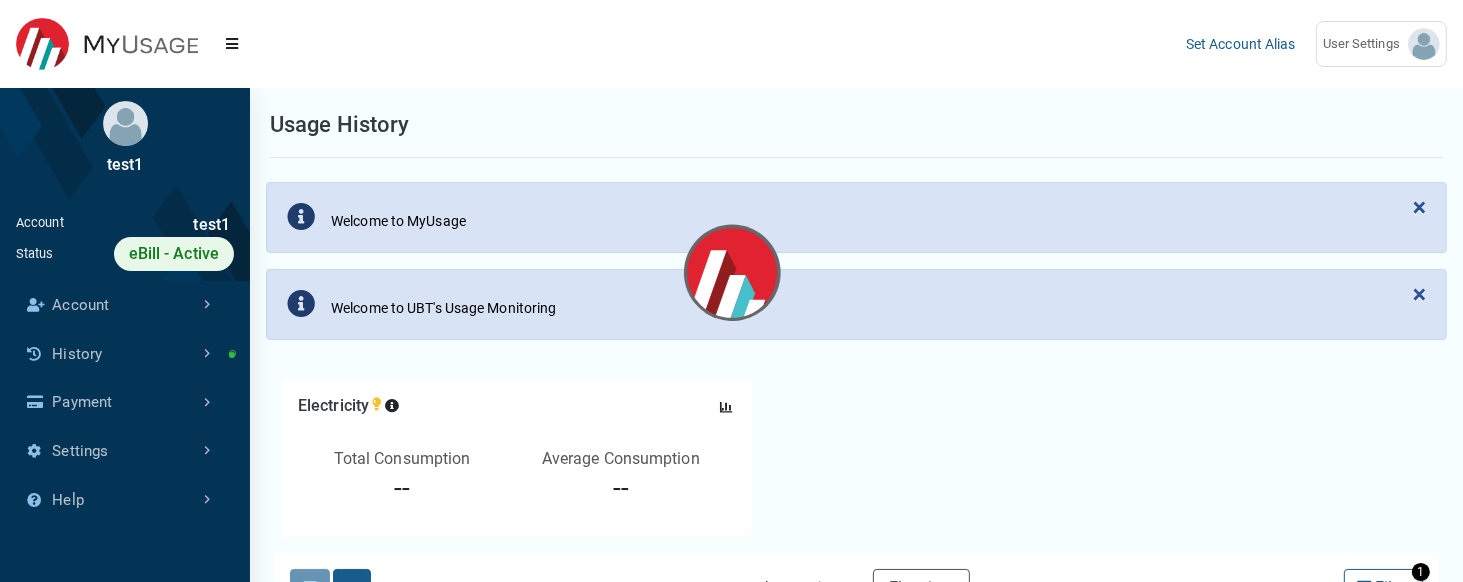 scroll, scrollTop: 316, scrollLeft: 249, axis: both 